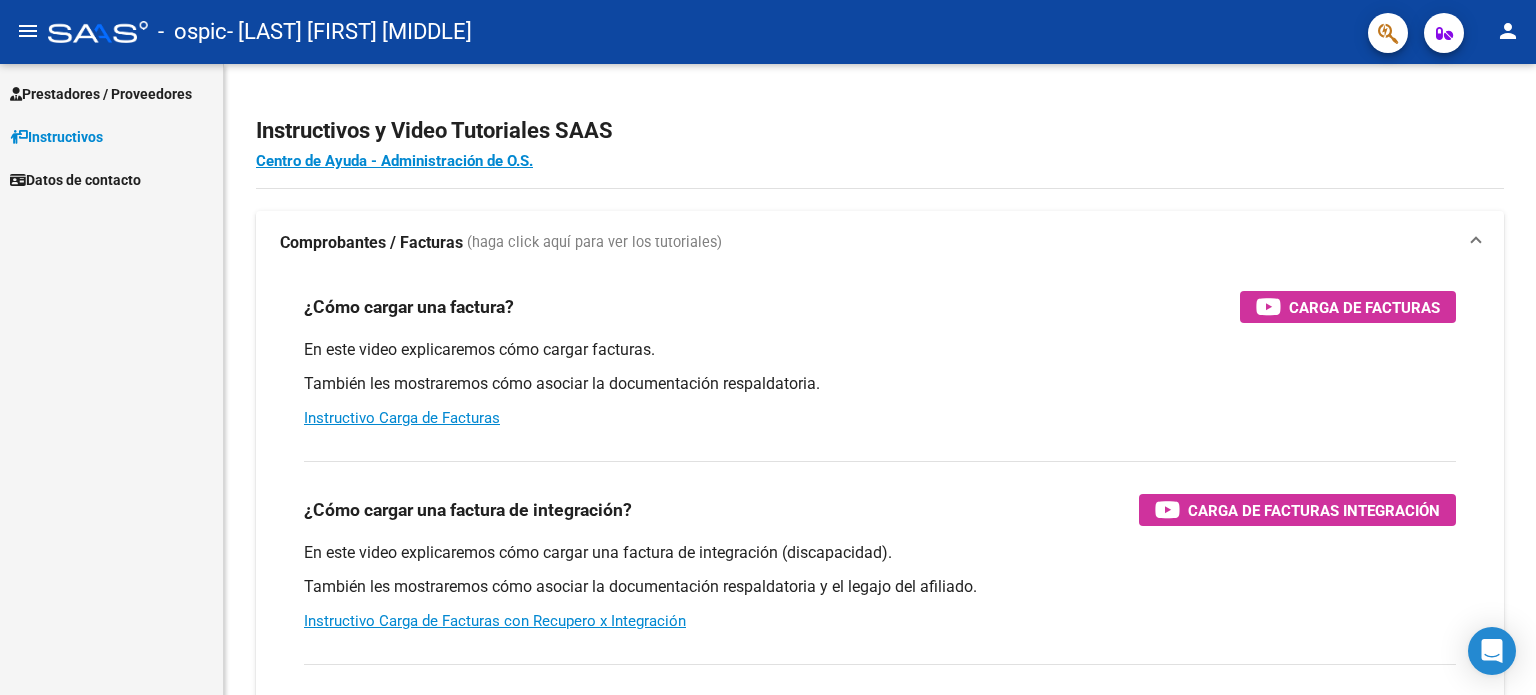scroll, scrollTop: 0, scrollLeft: 0, axis: both 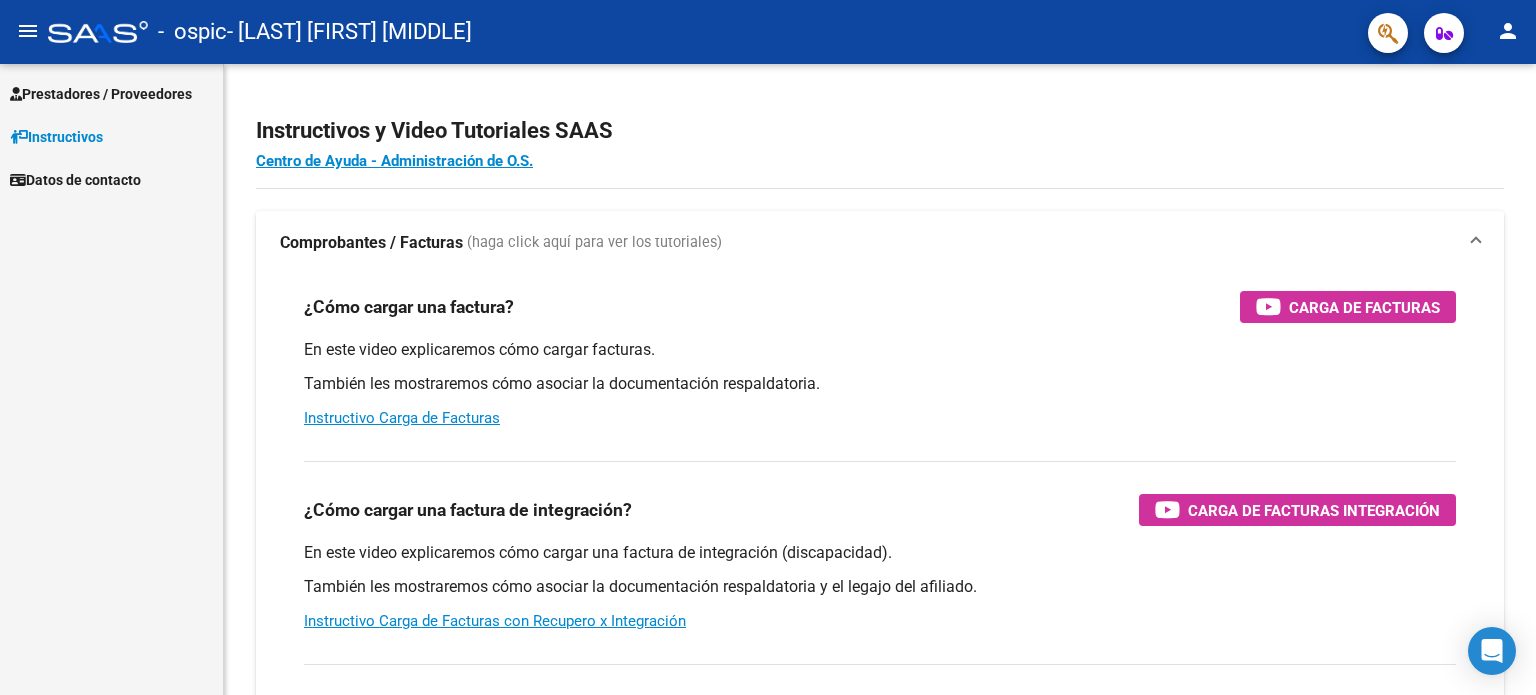 click on "Prestadores / Proveedores" at bounding box center [101, 94] 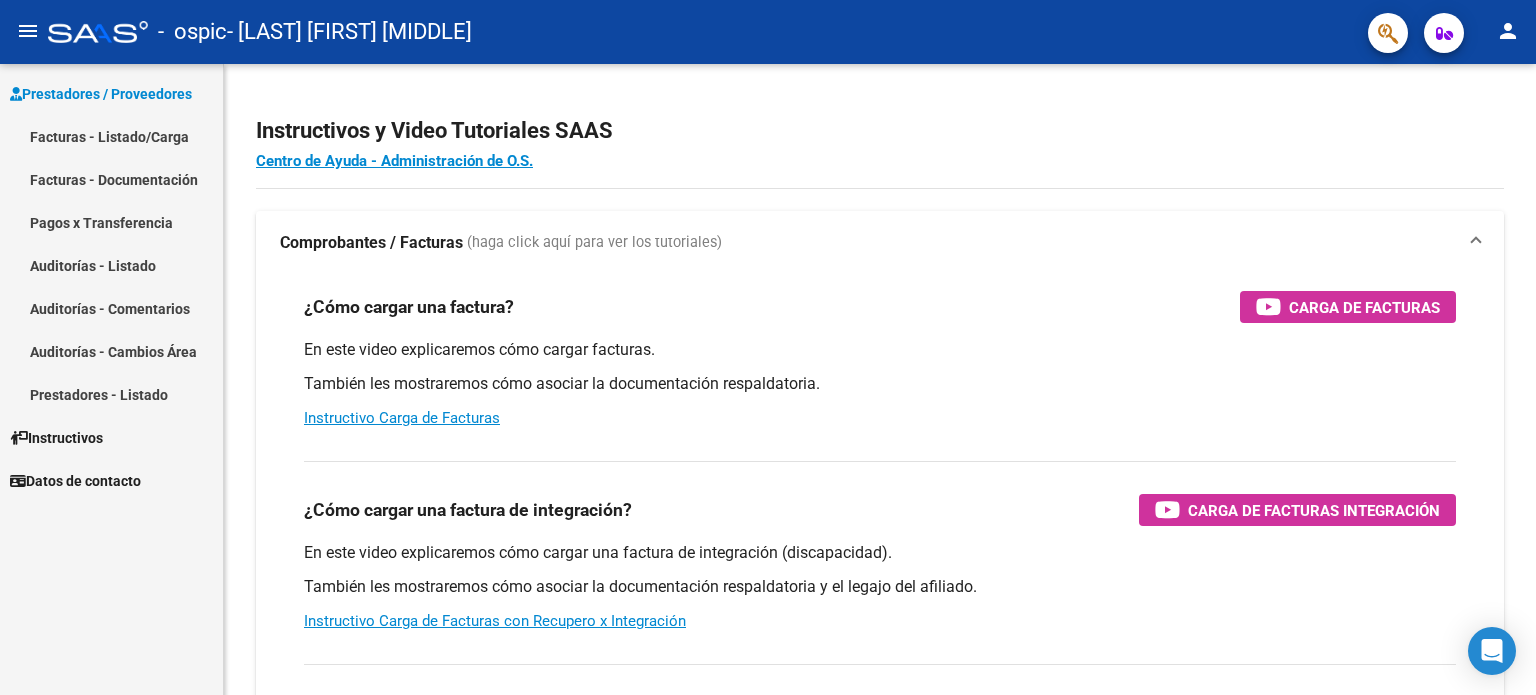 click on "Facturas - Listado/Carga" at bounding box center (111, 136) 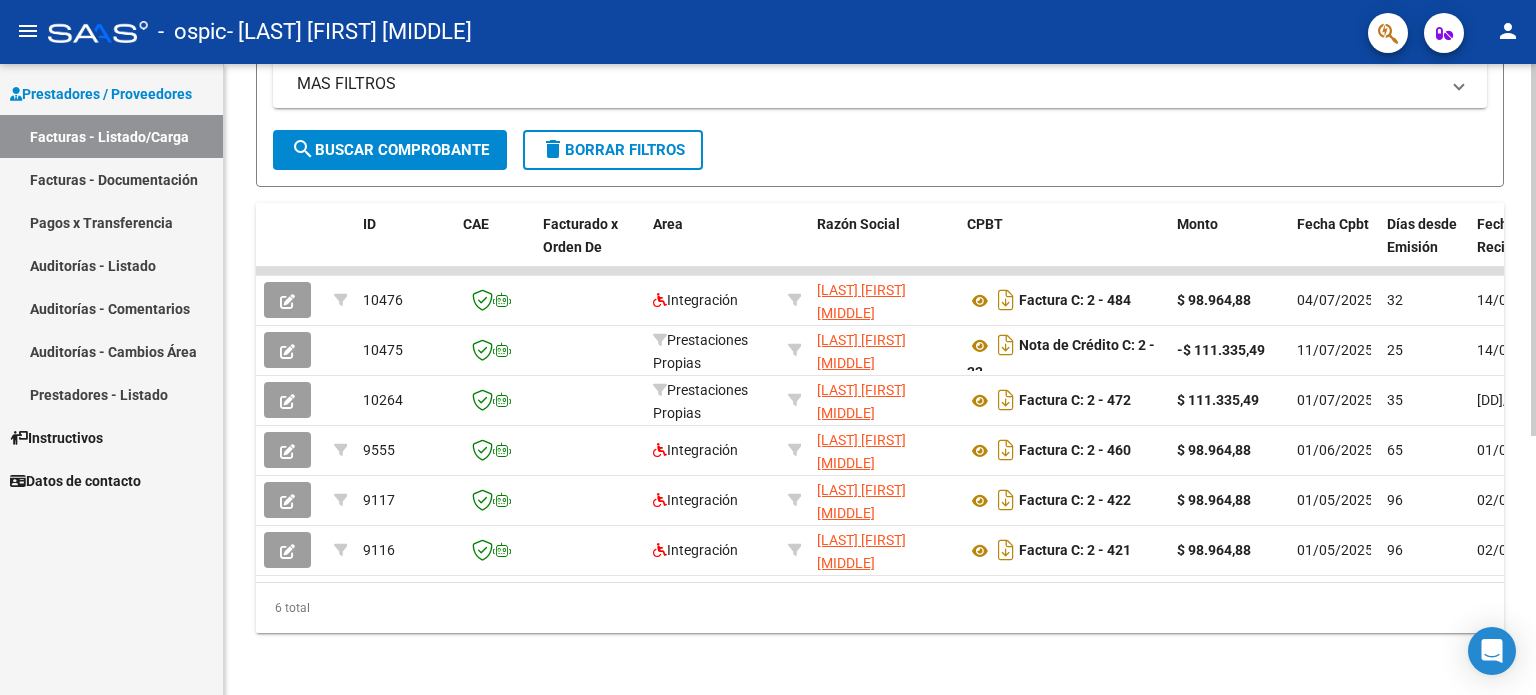 scroll, scrollTop: 438, scrollLeft: 0, axis: vertical 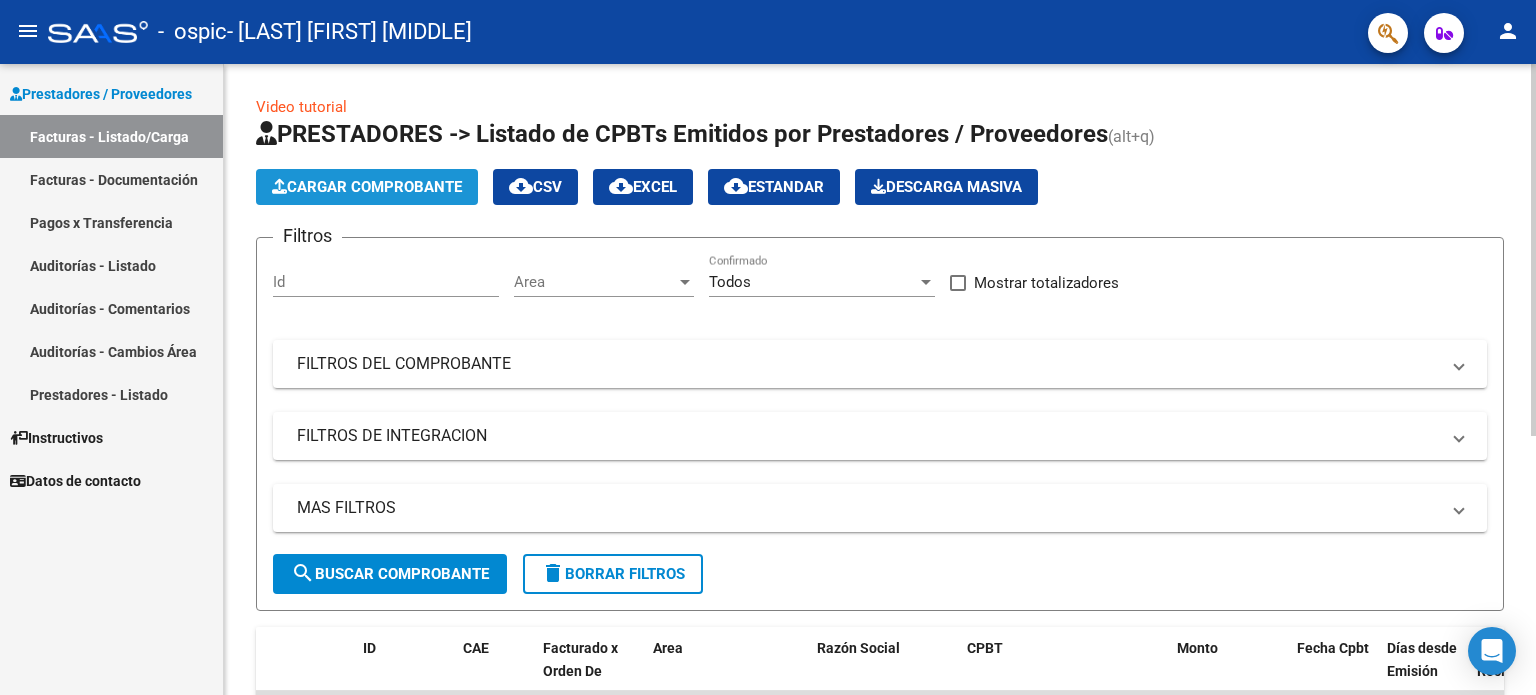 click on "Cargar Comprobante" 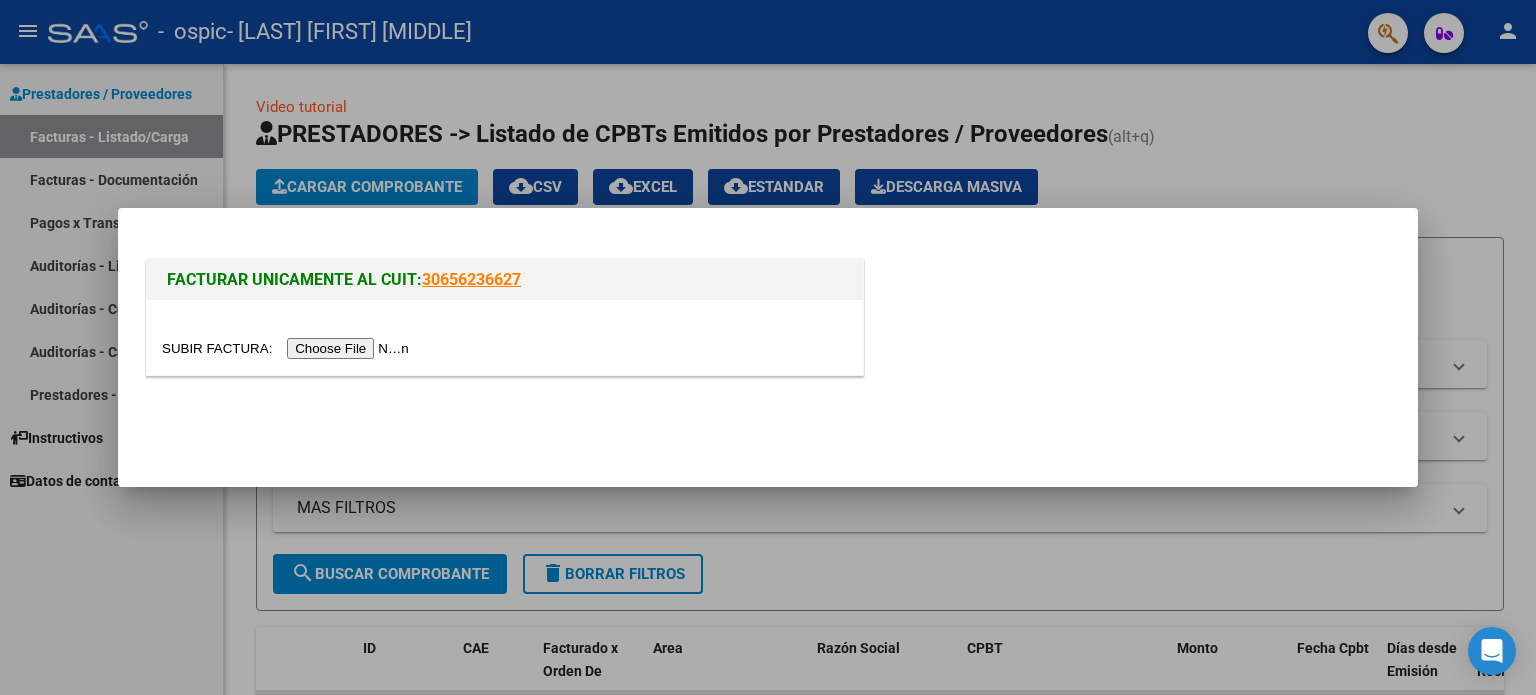 click at bounding box center (288, 348) 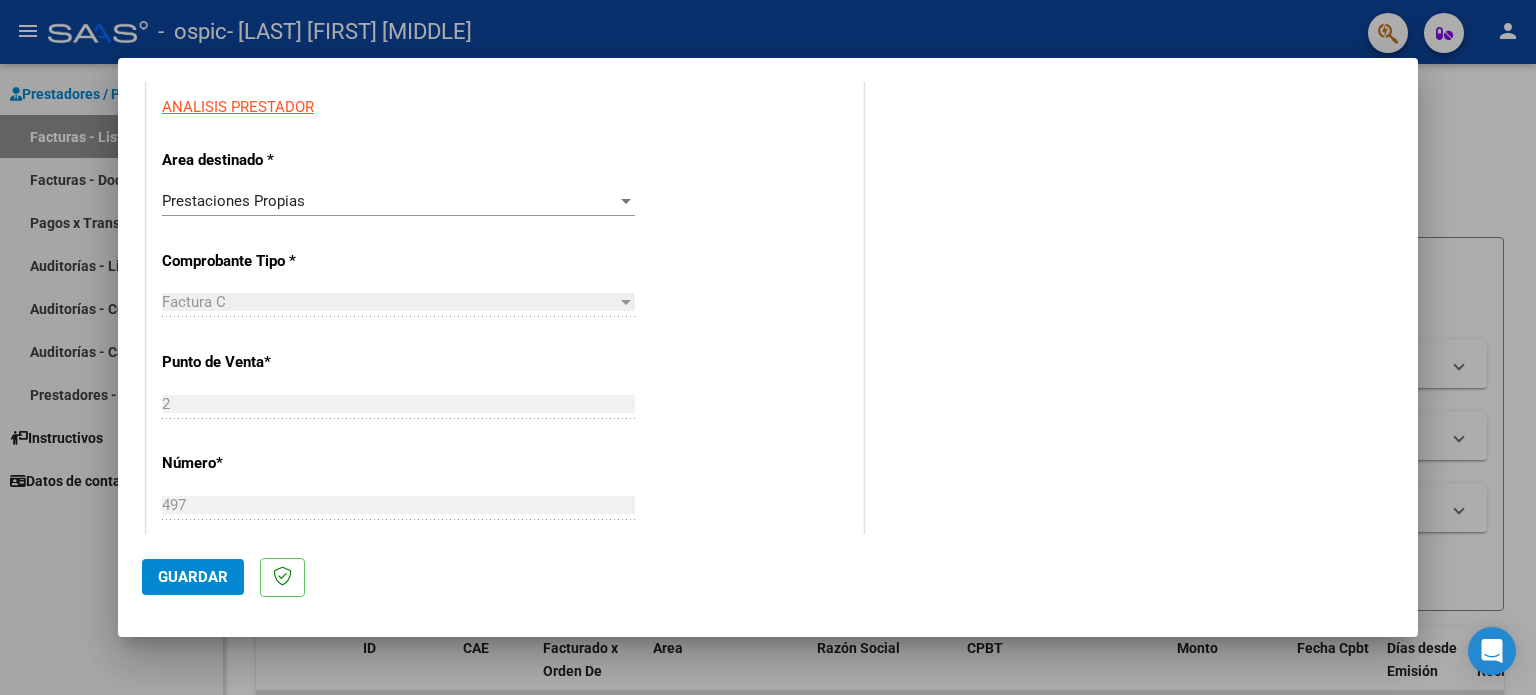 scroll, scrollTop: 0, scrollLeft: 0, axis: both 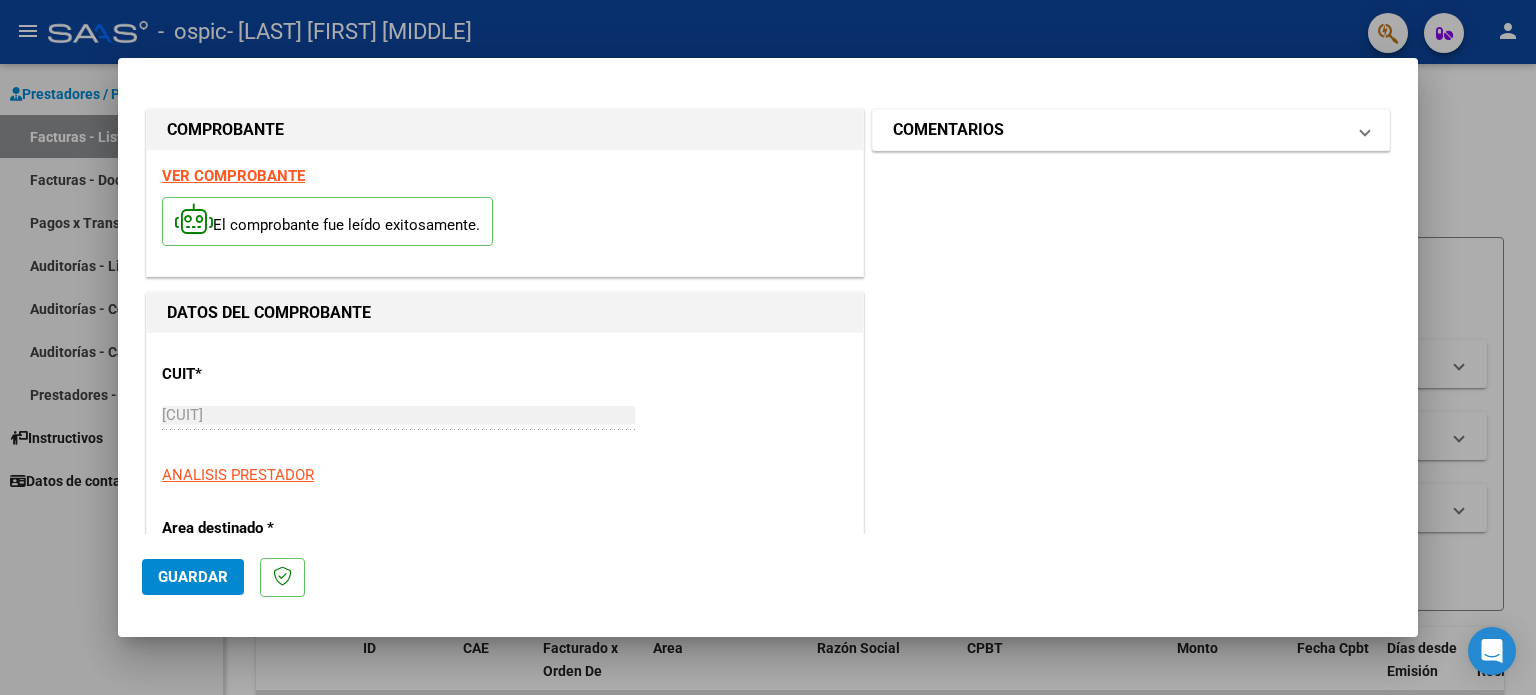 click on "COMENTARIOS" at bounding box center [1119, 130] 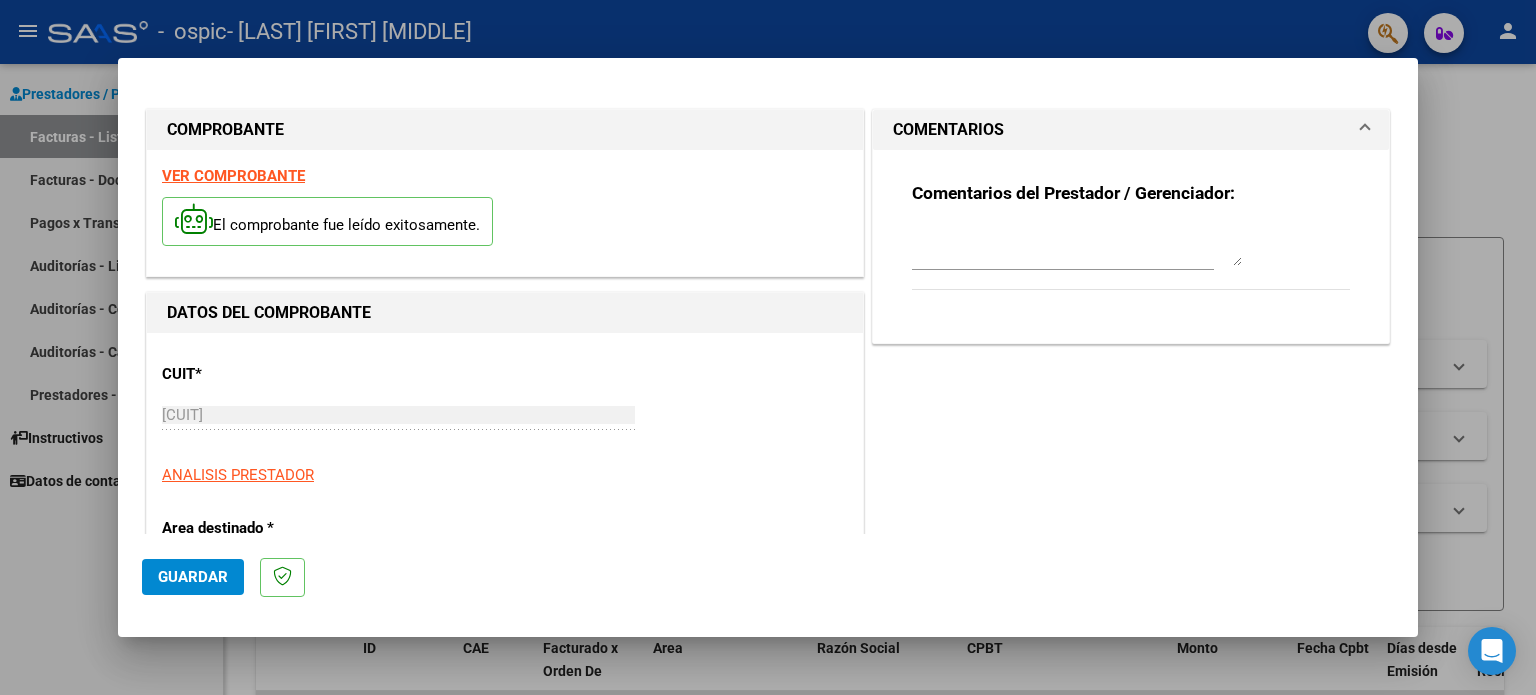 click at bounding box center (1077, 246) 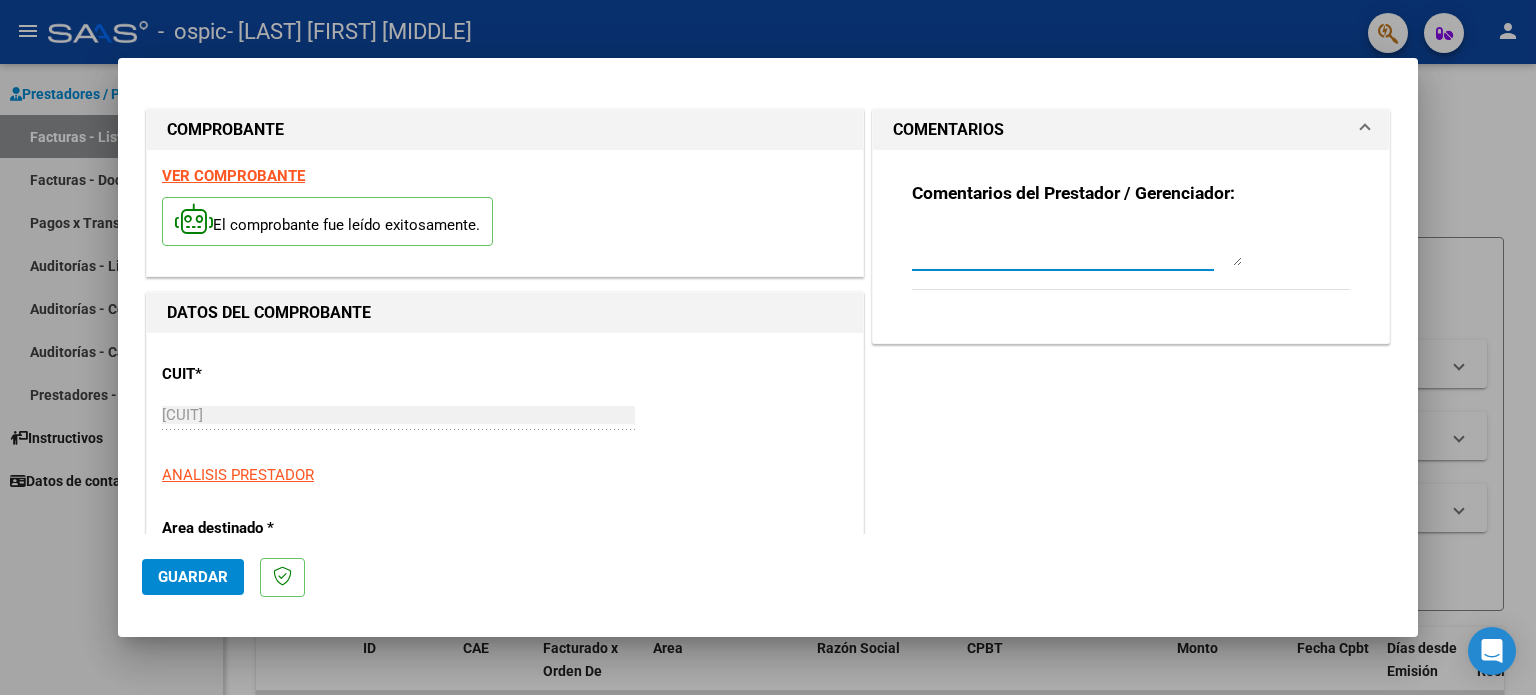 type on "f" 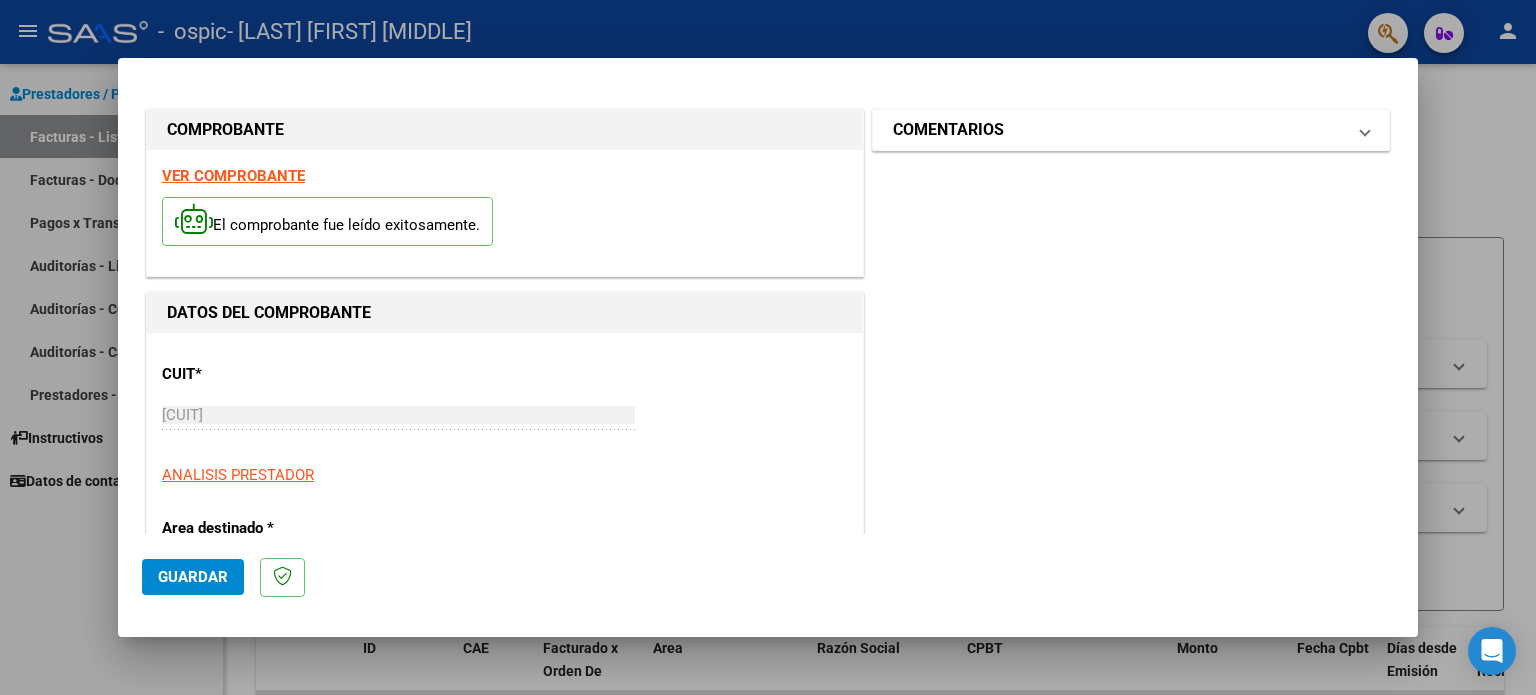 click on "COMENTARIOS" at bounding box center (1131, 130) 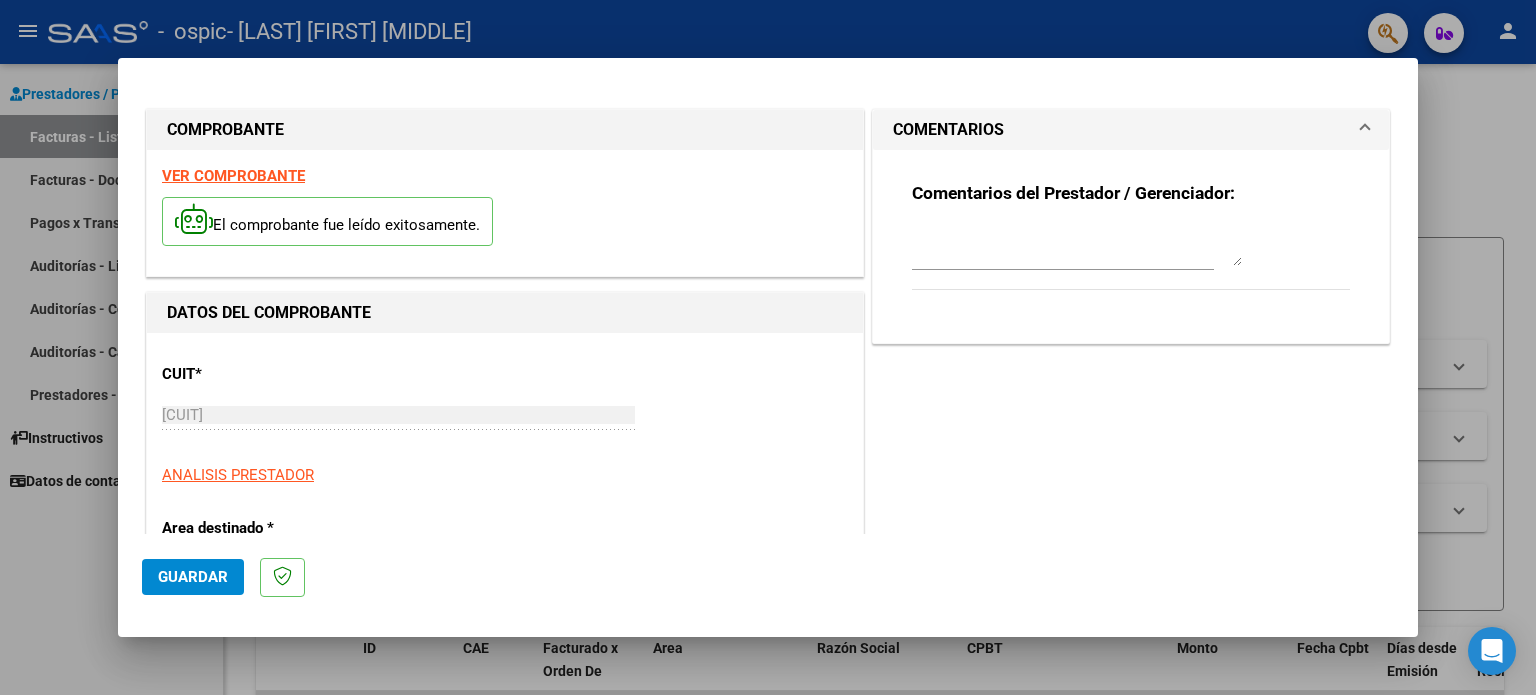 click at bounding box center (1077, 246) 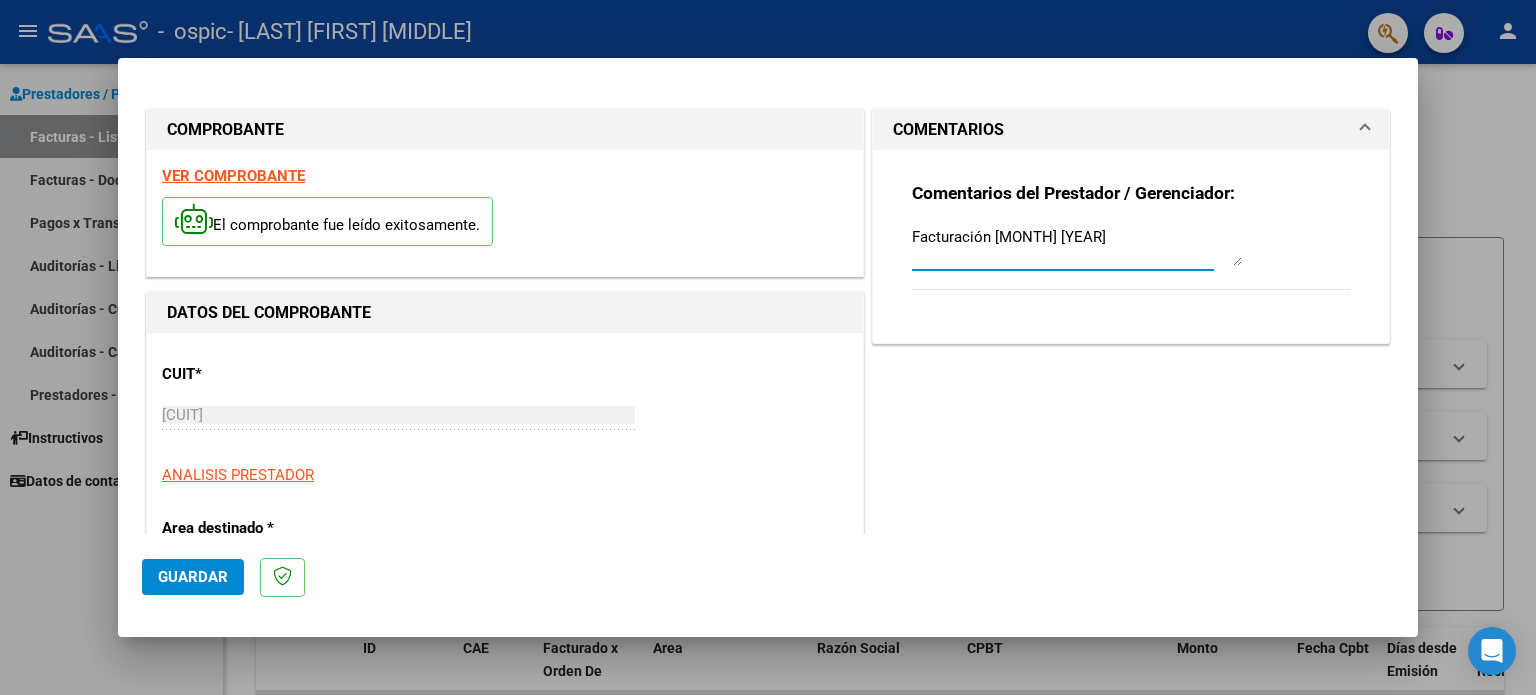 type on "Facturación [MONTH] [YEAR]" 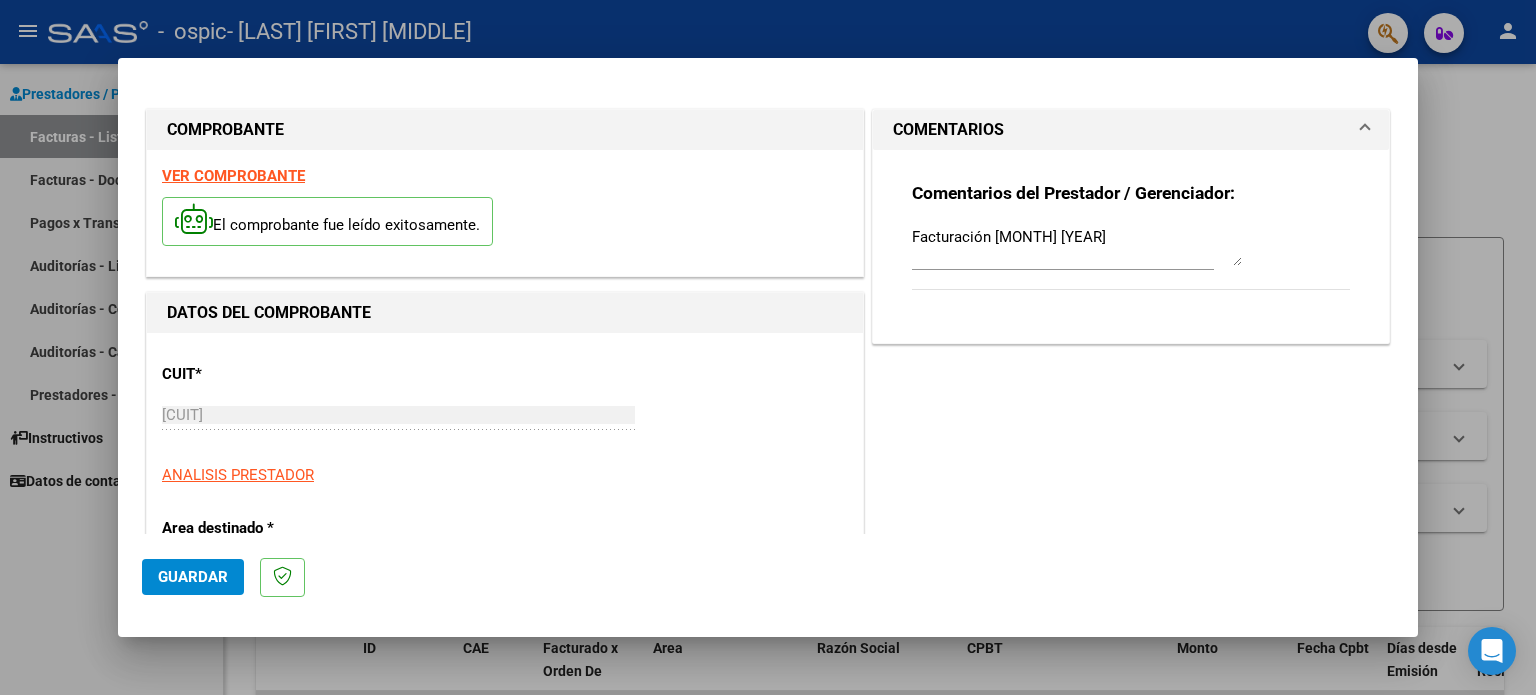 click on "Guardar" 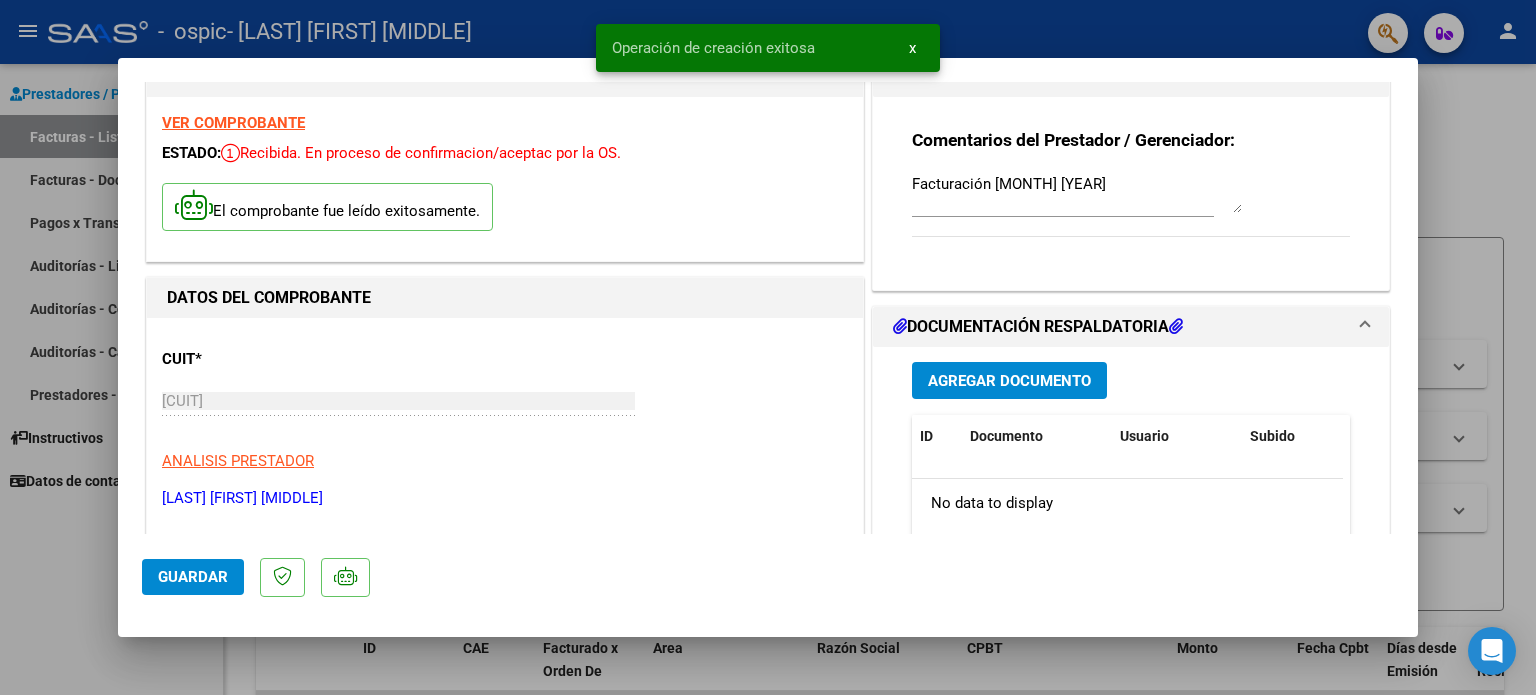scroll, scrollTop: 100, scrollLeft: 0, axis: vertical 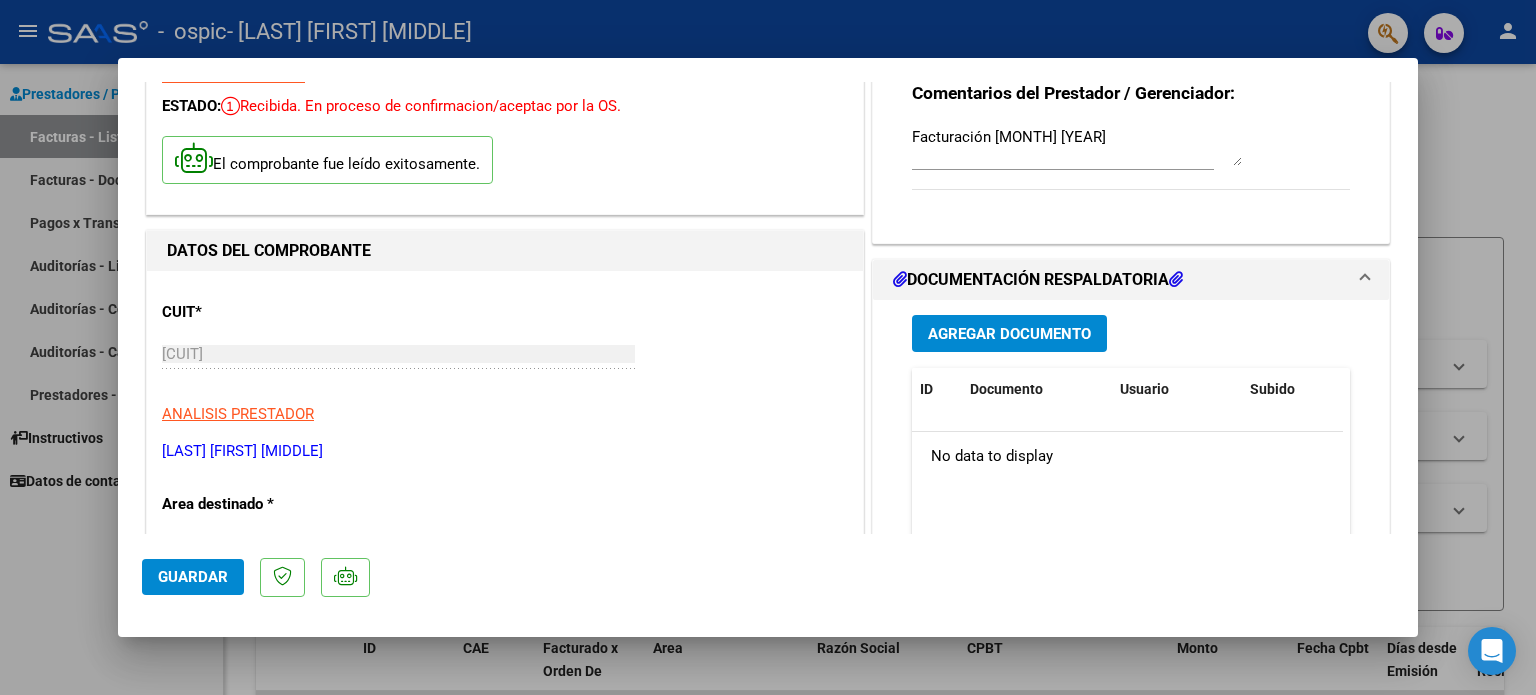 click on "Agregar Documento" at bounding box center (1009, 334) 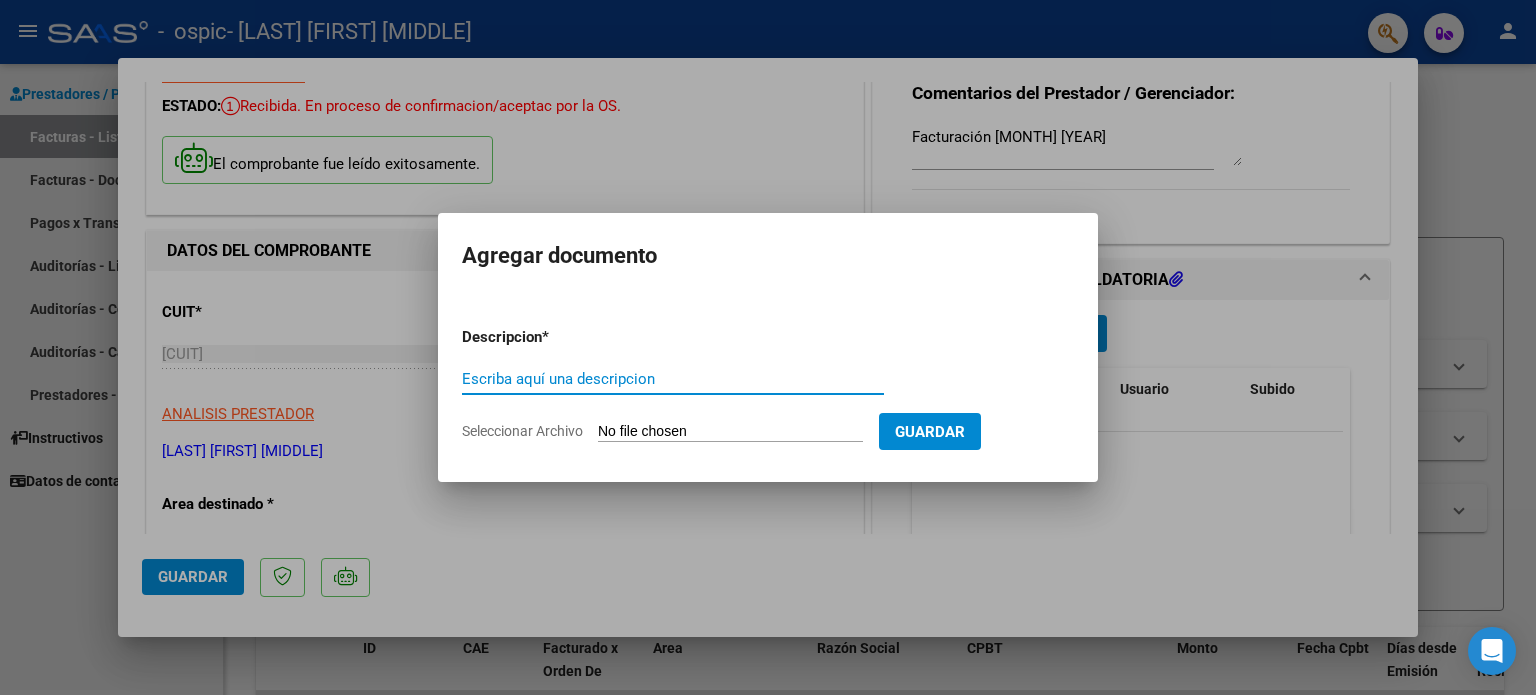 click on "Escriba aquí una descripcion" at bounding box center [673, 379] 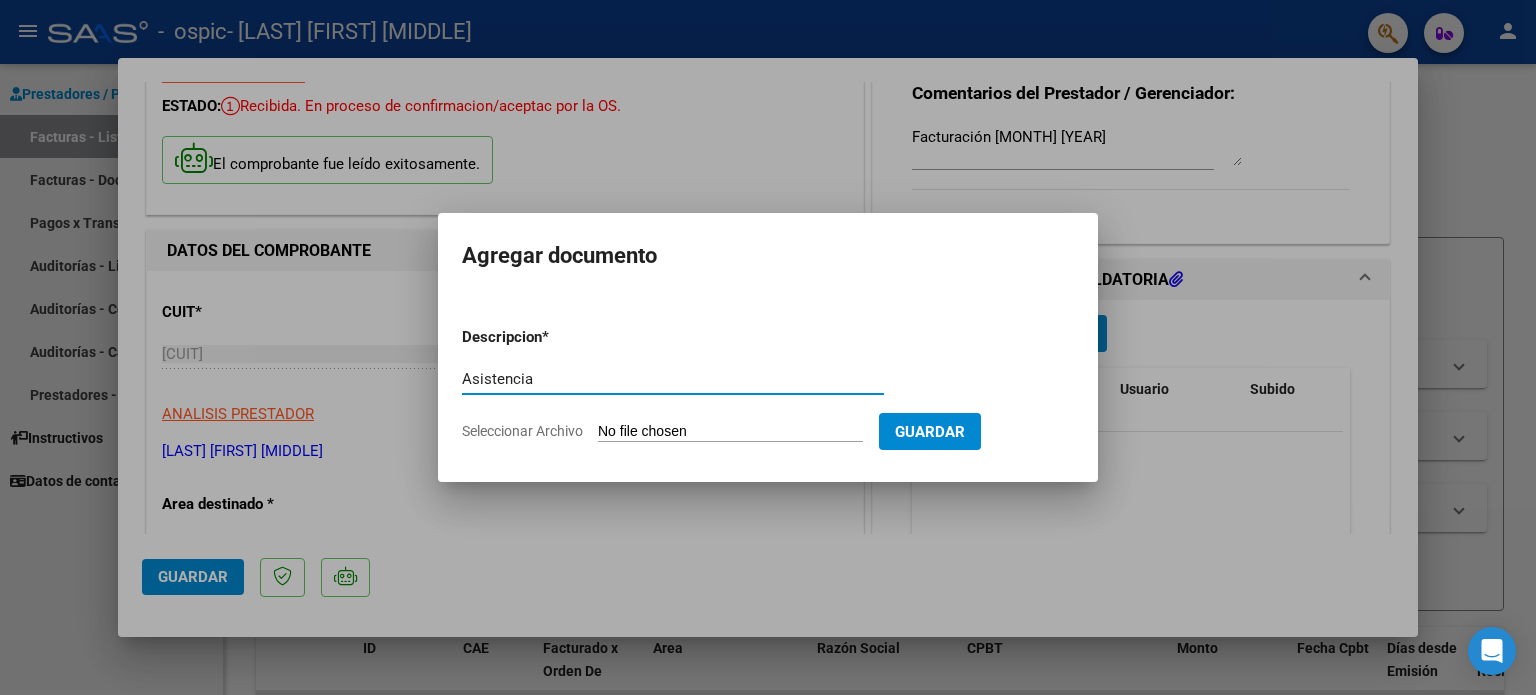 type on "Asistencia" 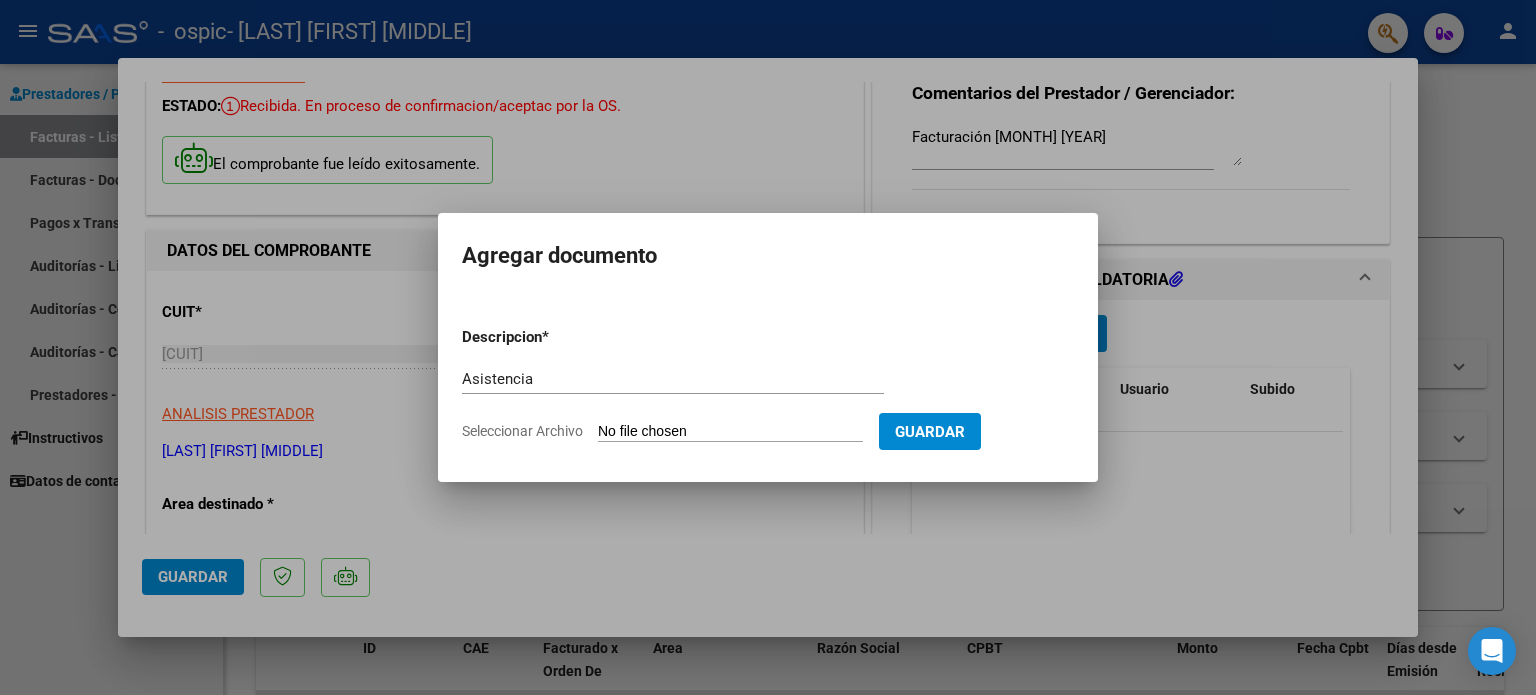 click on "Seleccionar Archivo" at bounding box center (730, 432) 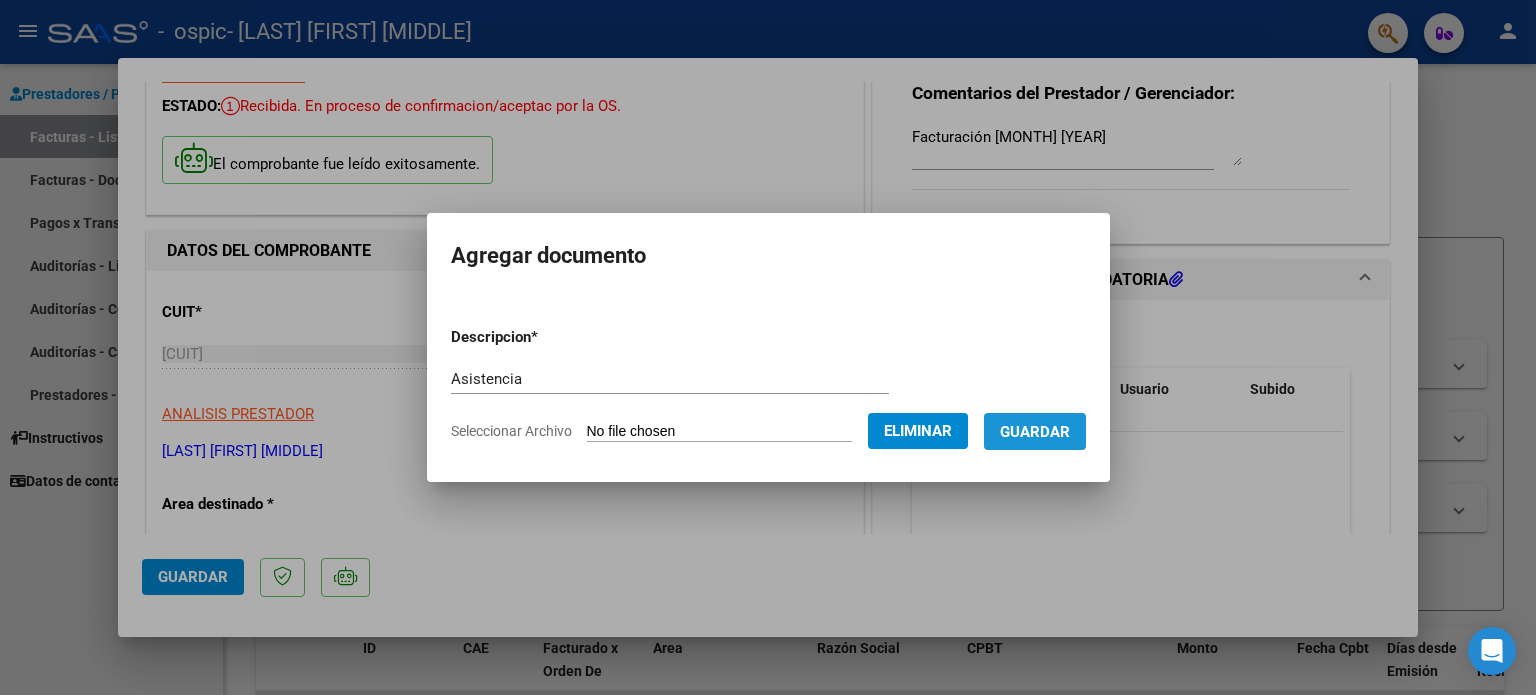 click on "Guardar" at bounding box center [1035, 432] 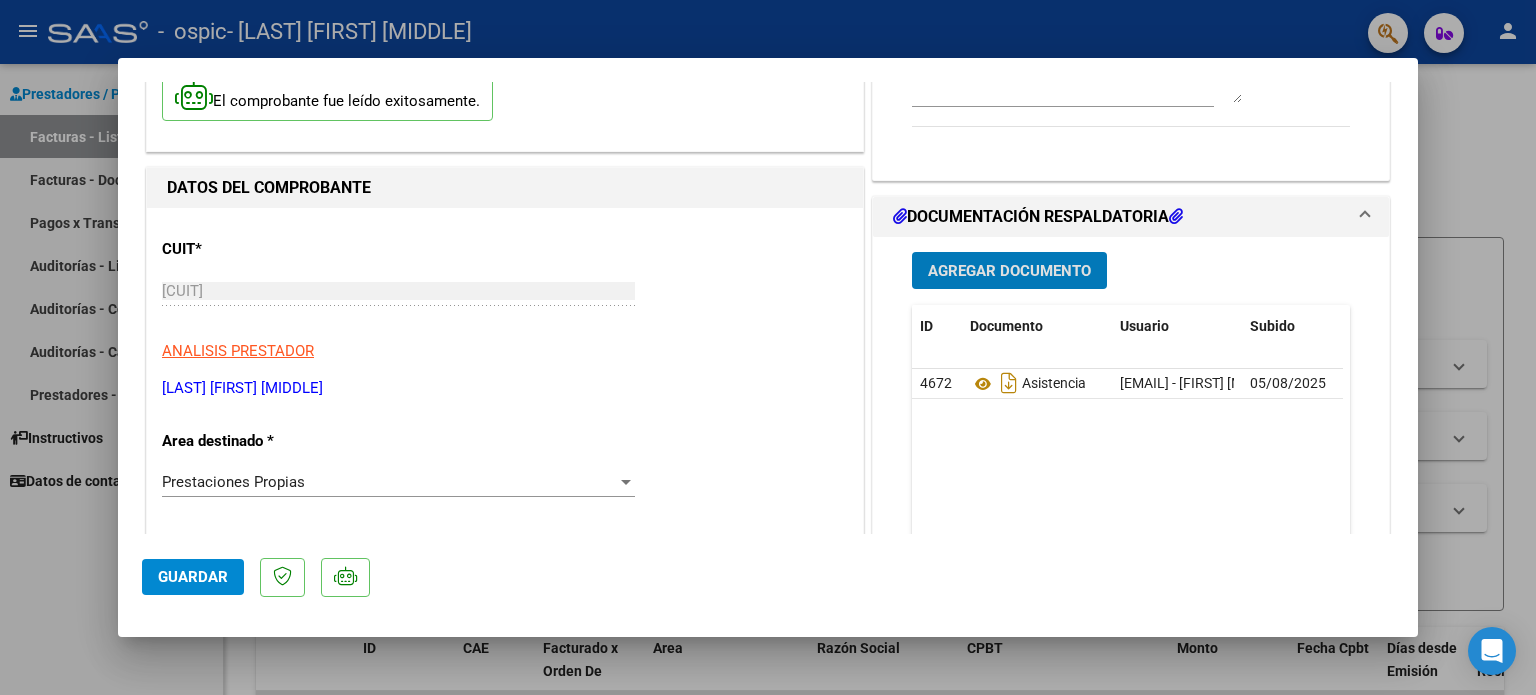 scroll, scrollTop: 300, scrollLeft: 0, axis: vertical 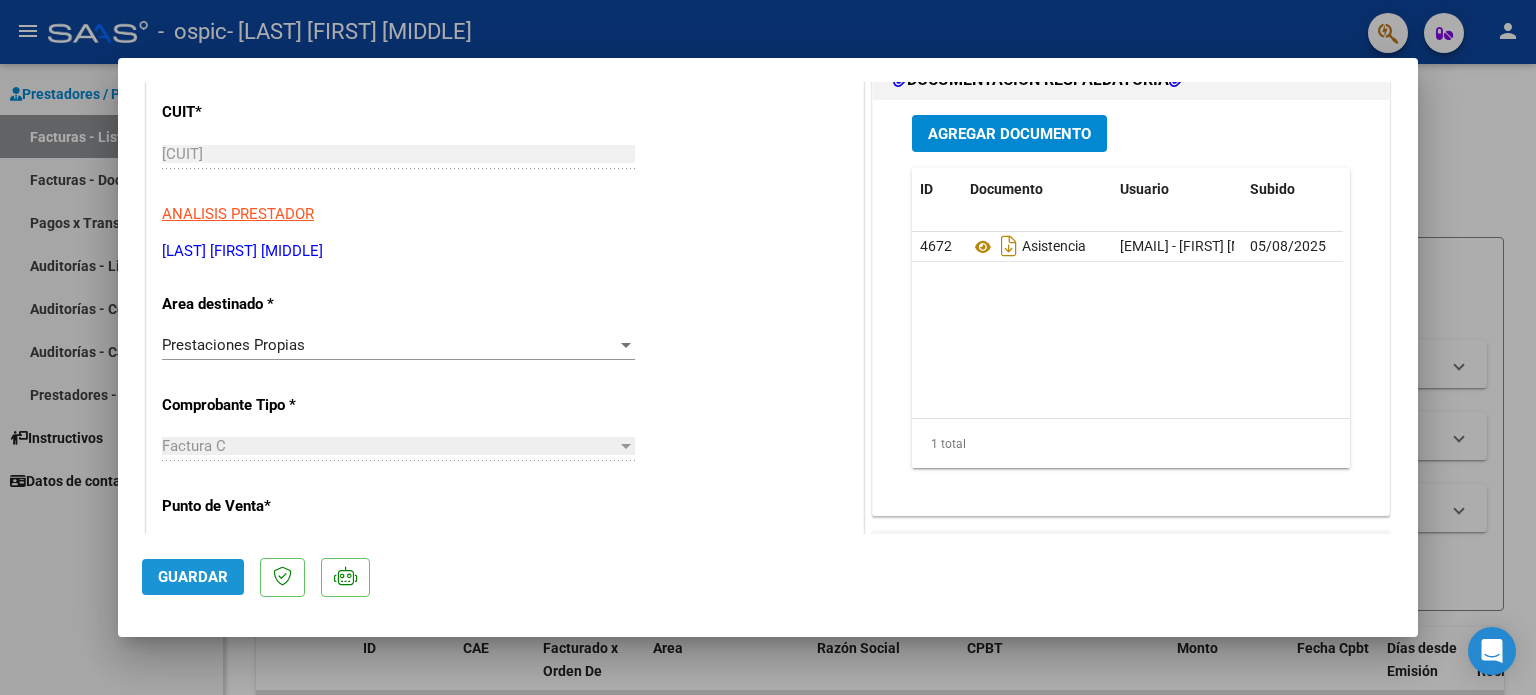 click on "Guardar" 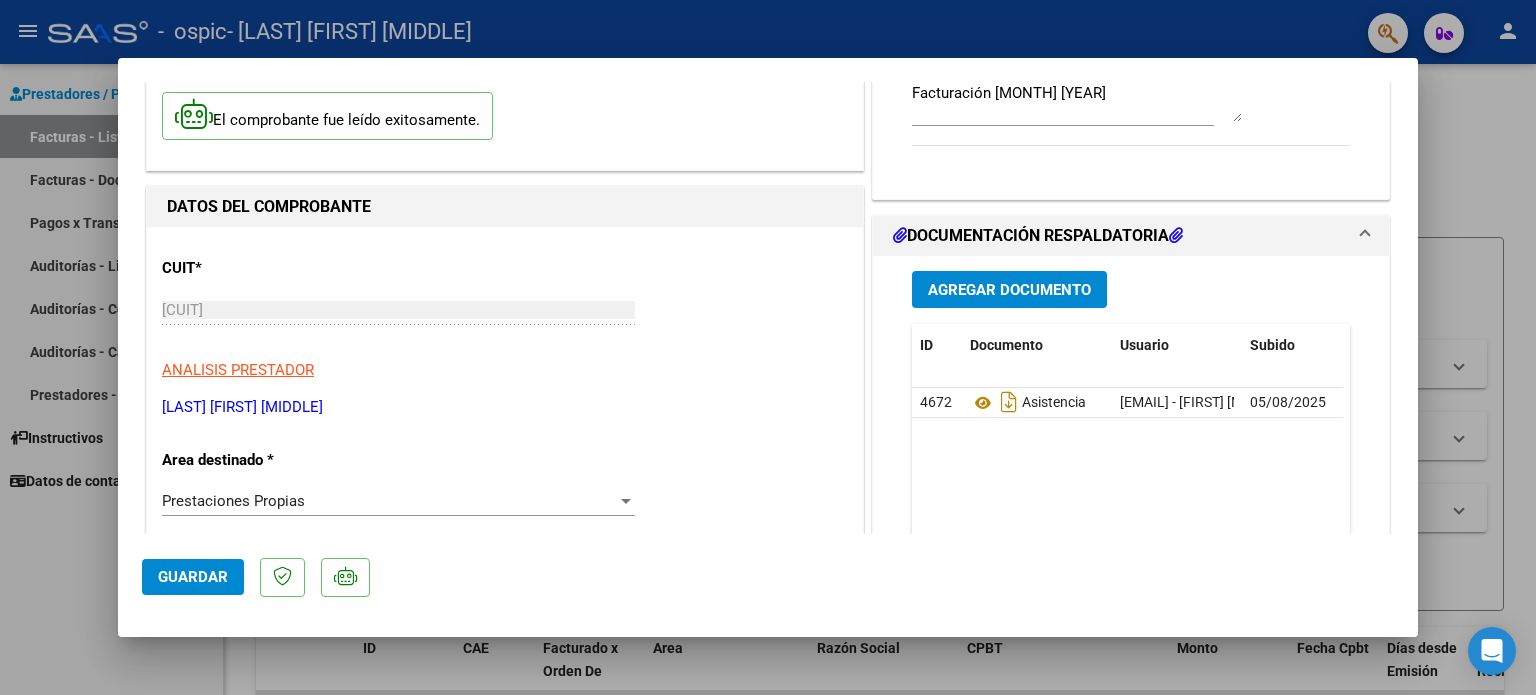 scroll, scrollTop: 0, scrollLeft: 0, axis: both 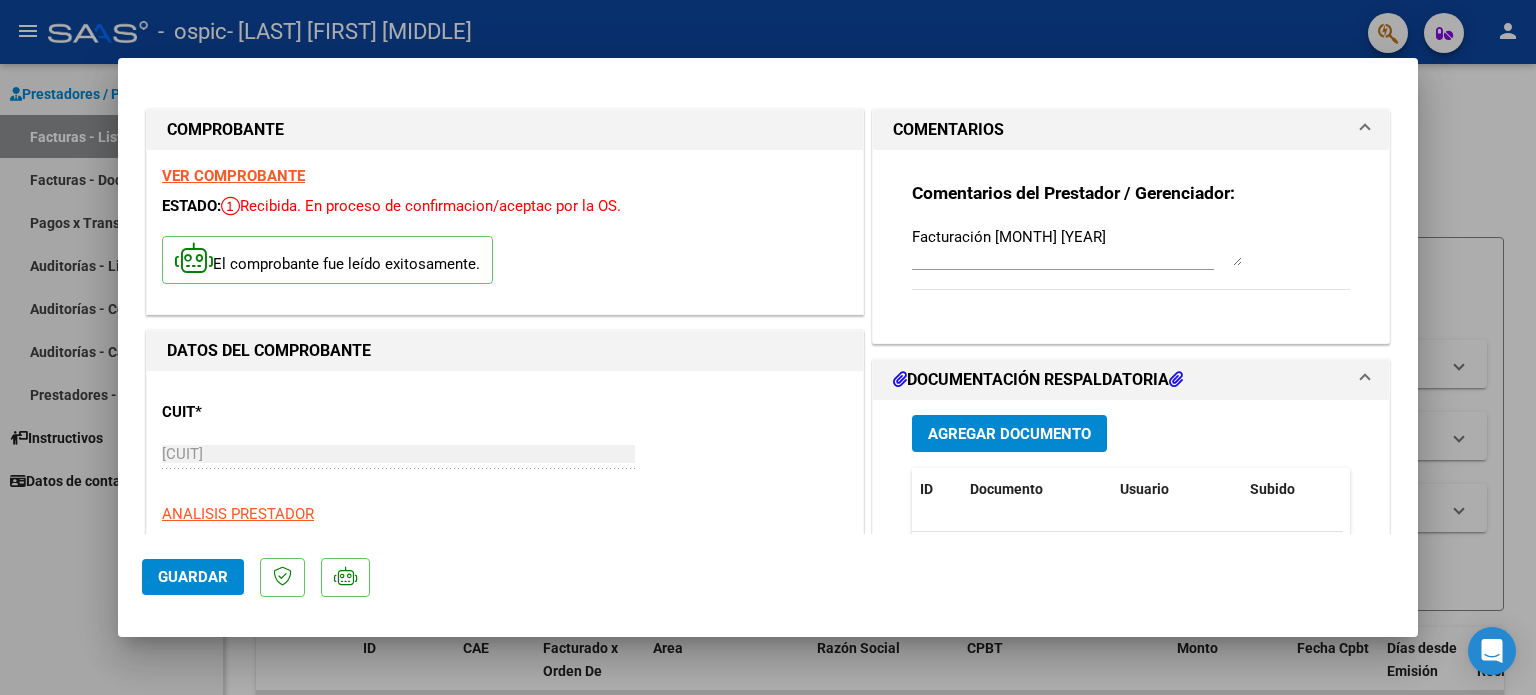 click on "Facturación [MONTH] [YEAR]" at bounding box center (1077, 246) 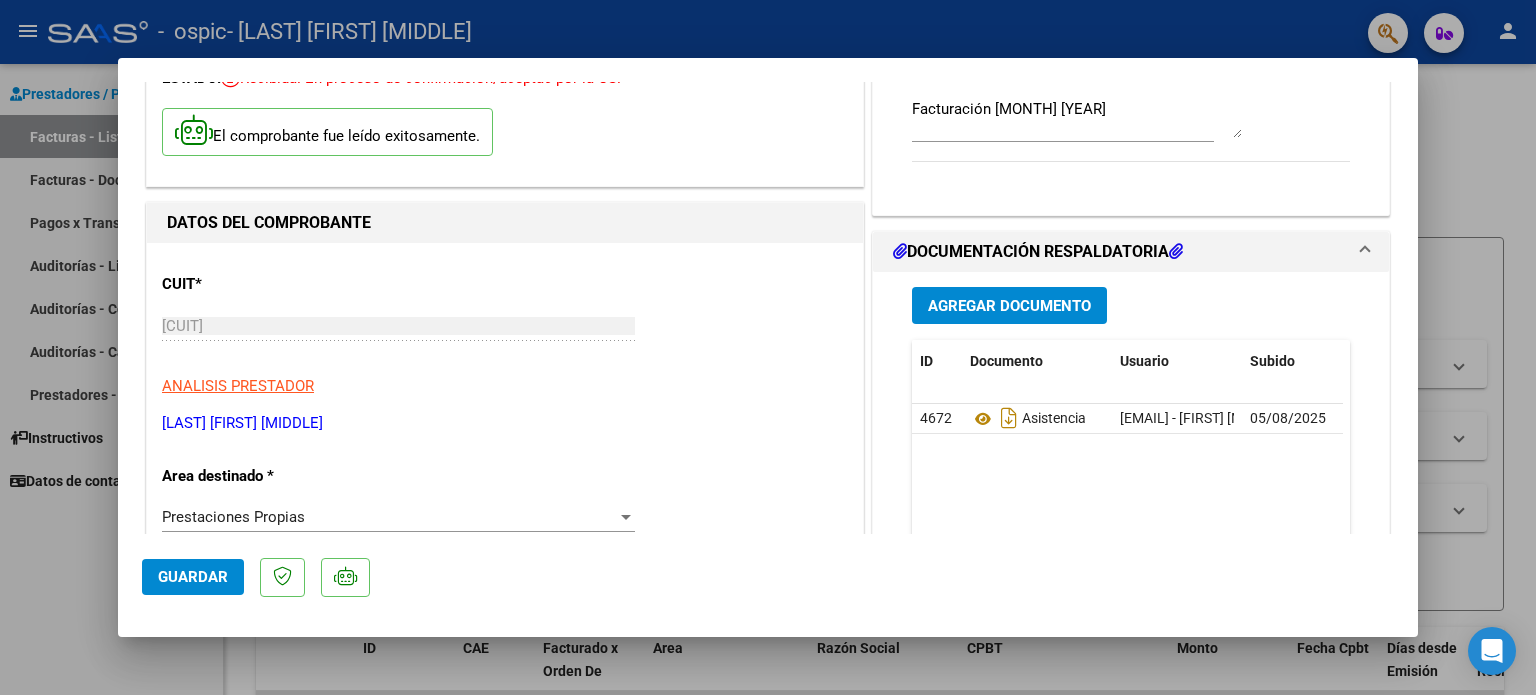 scroll, scrollTop: 300, scrollLeft: 0, axis: vertical 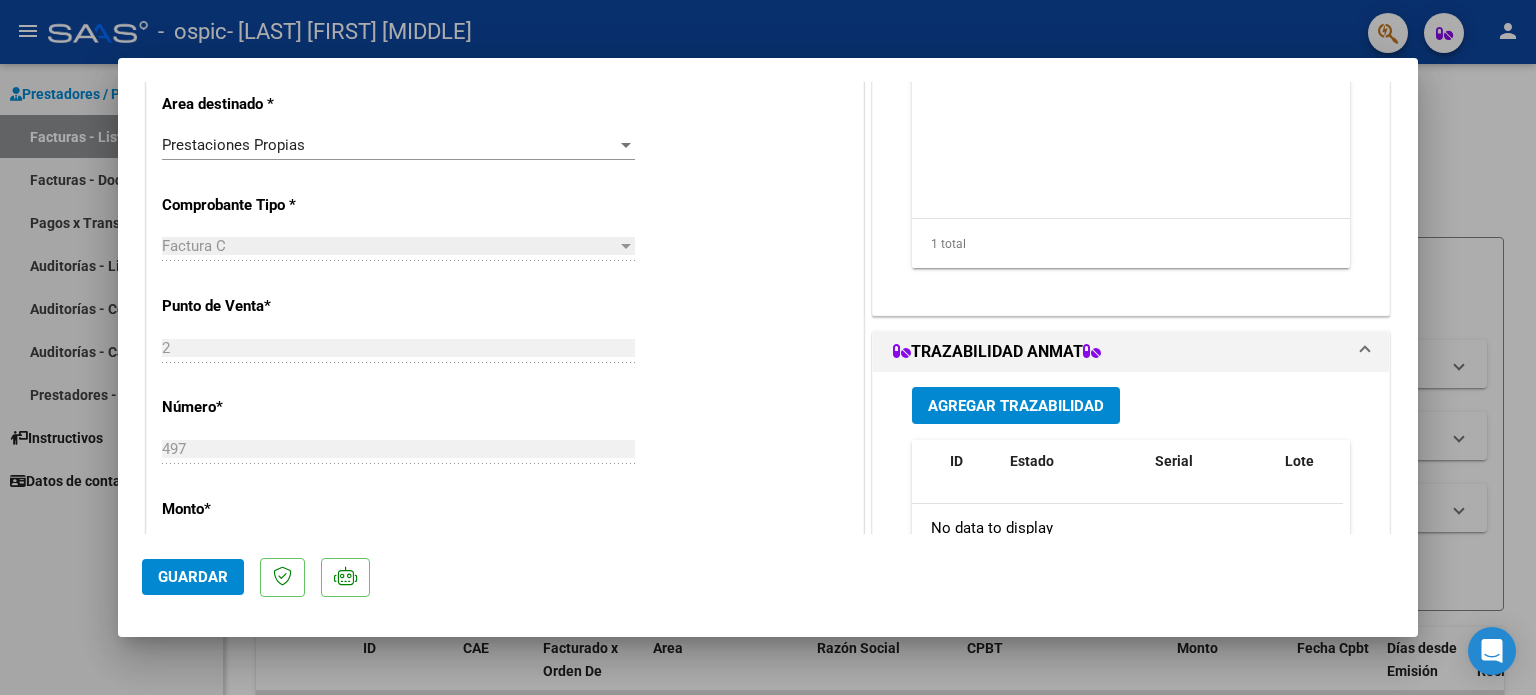 click on "Guardar" 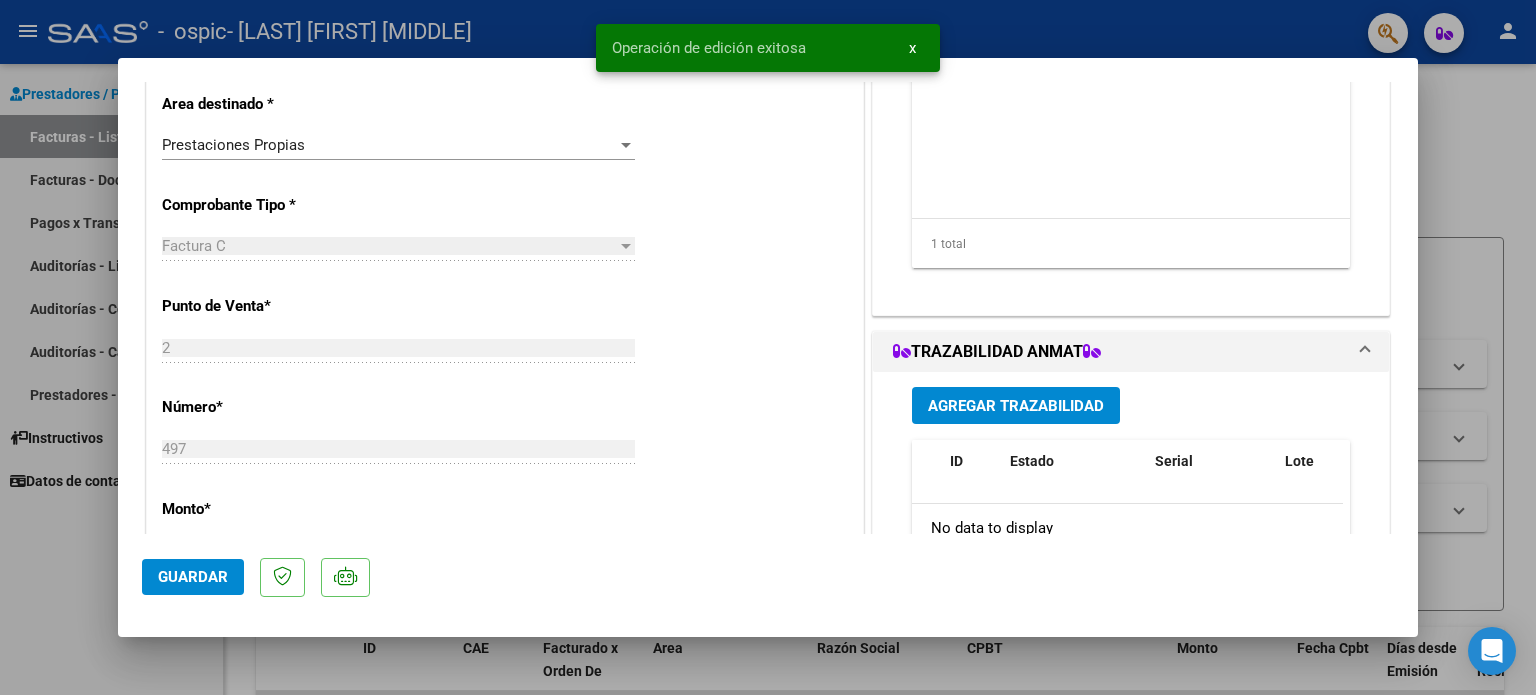 click at bounding box center (768, 347) 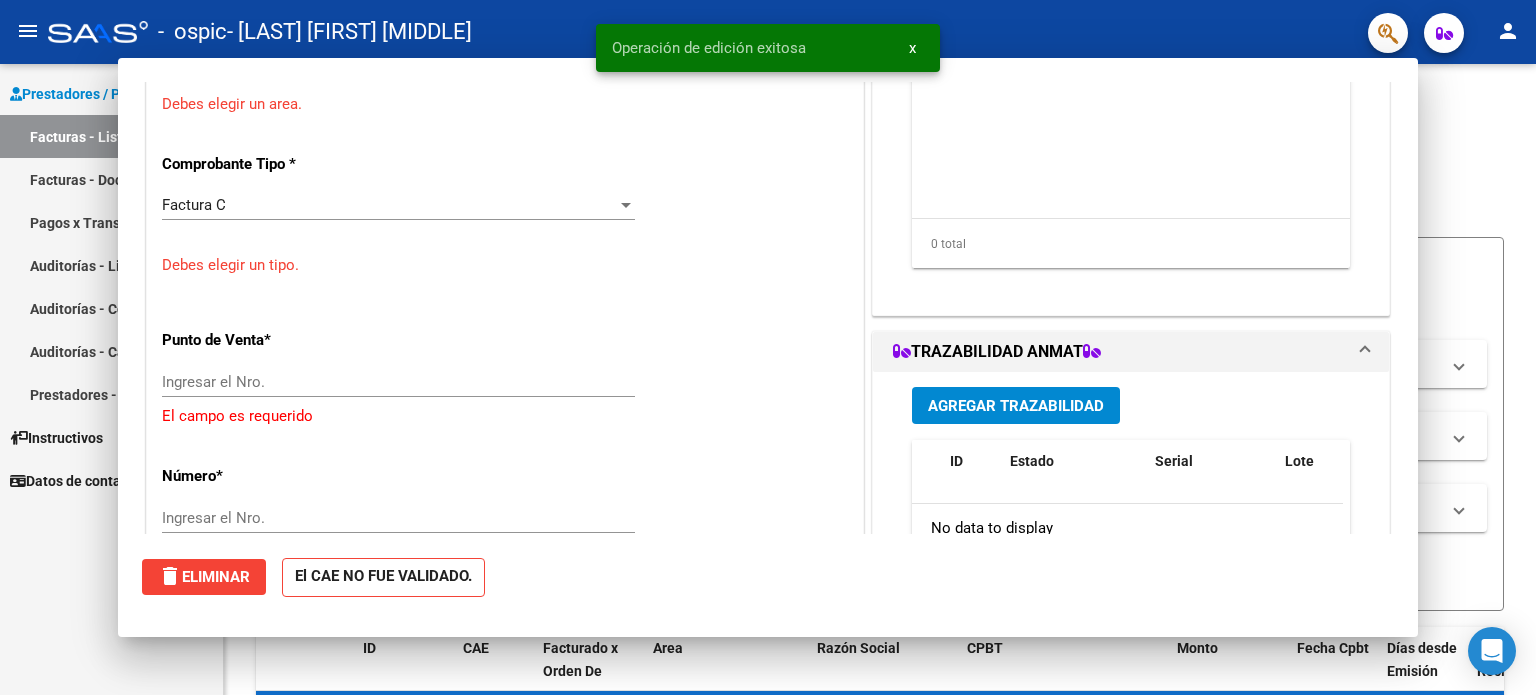 scroll, scrollTop: 0, scrollLeft: 0, axis: both 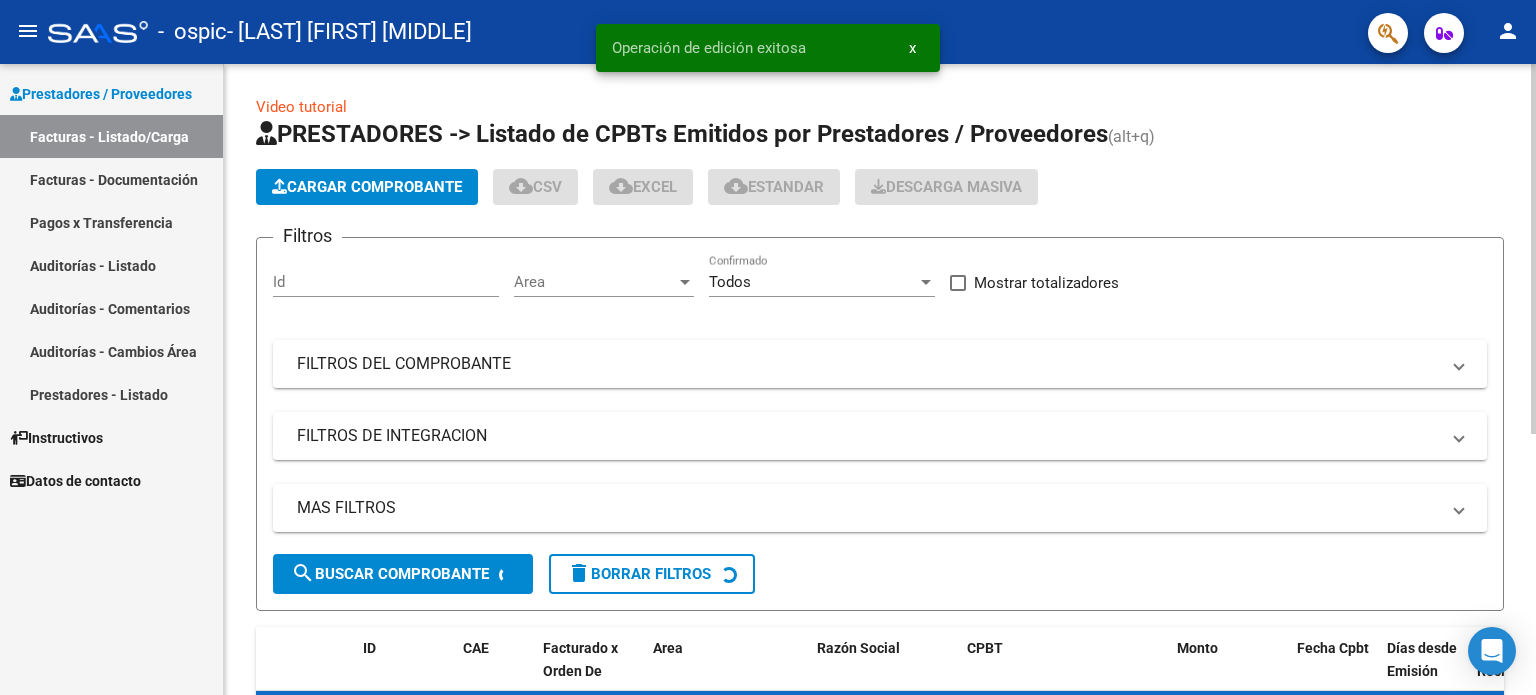 click on "Filtros Id Area Area Todos Confirmado   Mostrar totalizadores   FILTROS DEL COMPROBANTE  Comprobante Tipo Comprobante Tipo Start date – End date Fec. Comprobante Desde / Hasta Días Emisión Desde(cant. días) Días Emisión Hasta(cant. días) CUIT / Razón Social Pto. Venta Nro. Comprobante Código SSS CAE Válido CAE Válido Todos Cargado Módulo Hosp. Todos Tiene facturacion Apócrifa Hospital Refes  FILTROS DE INTEGRACION  Período De Prestación Campos del Archivo de Rendición Devuelto x SSS (dr_envio) Todos Rendido x SSS (dr_envio) Tipo de Registro Tipo de Registro Período Presentación Período Presentación Campos del Legajo Asociado (preaprobación) Afiliado Legajo (cuil/nombre) Todos Solo facturas preaprobadas  MAS FILTROS  Todos Con Doc. Respaldatoria Todos Con Trazabilidad Todos Asociado a Expediente Sur Auditoría Auditoría Auditoría Id Start date – End date Auditoría Confirmada Desde / Hasta Start date – End date Fec. Rec. Desde / Hasta Start date – End date Start date – End date" 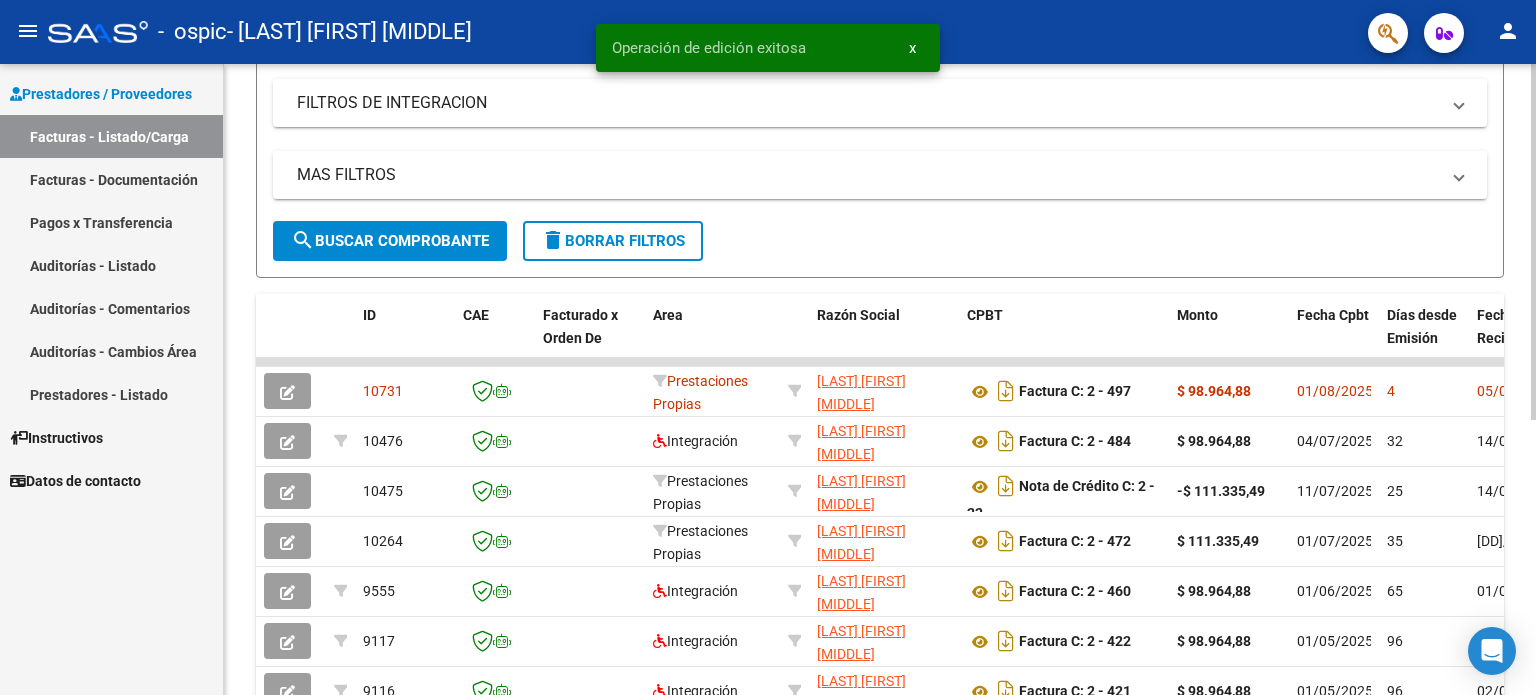 scroll, scrollTop: 400, scrollLeft: 0, axis: vertical 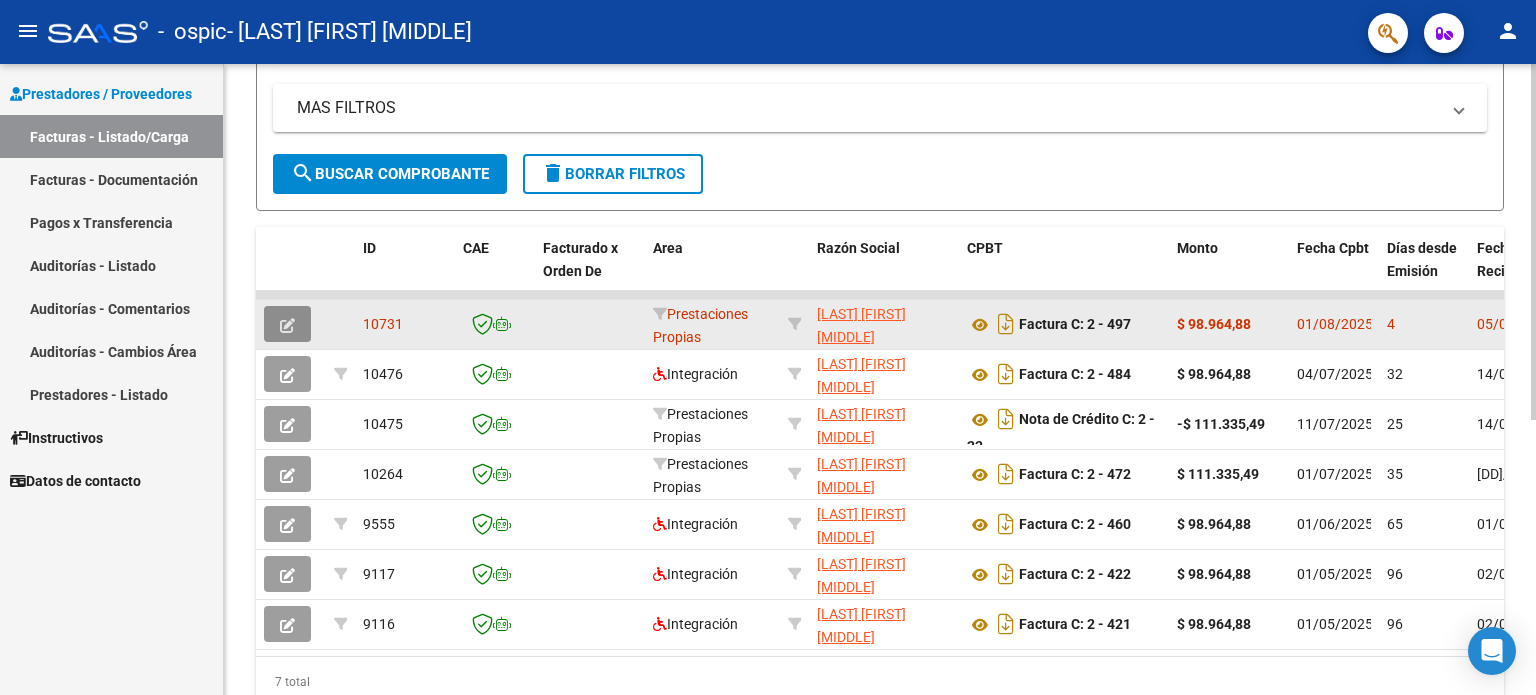 click 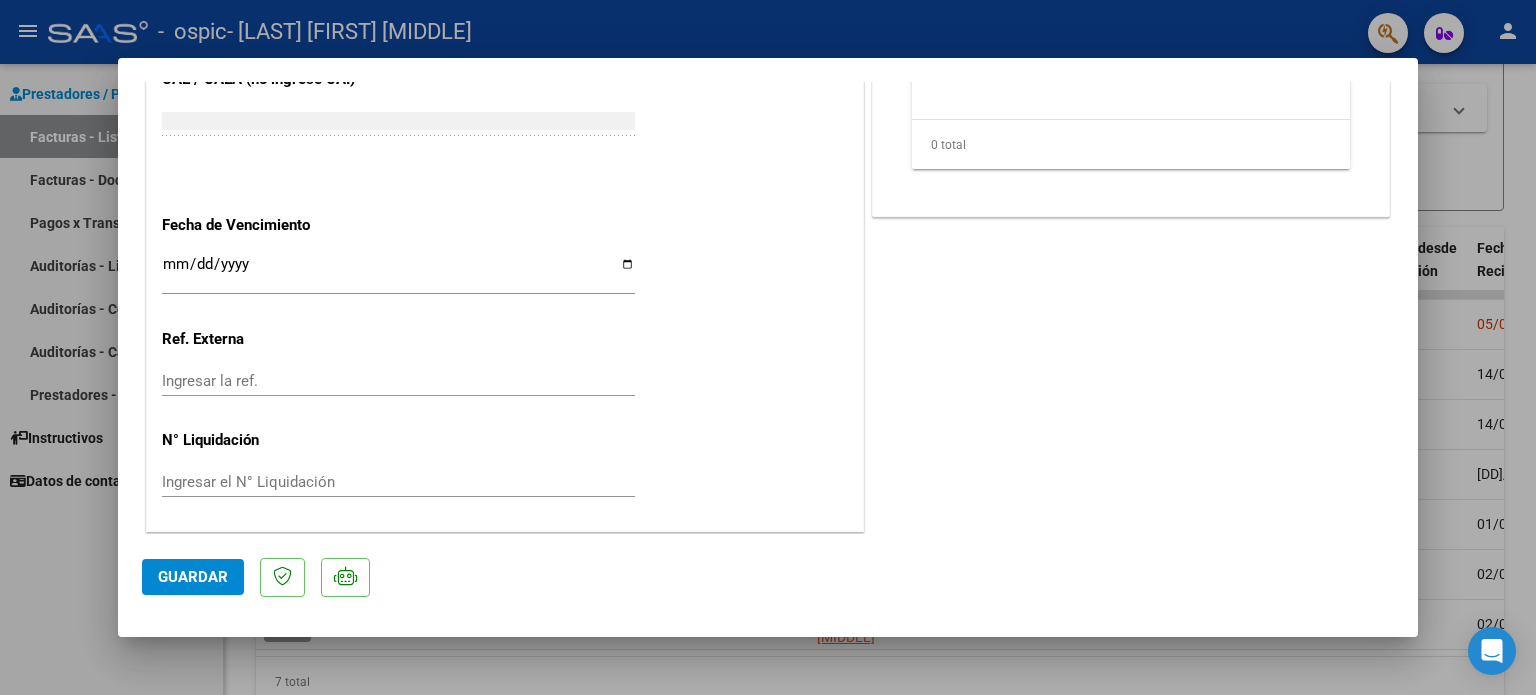 scroll, scrollTop: 571, scrollLeft: 0, axis: vertical 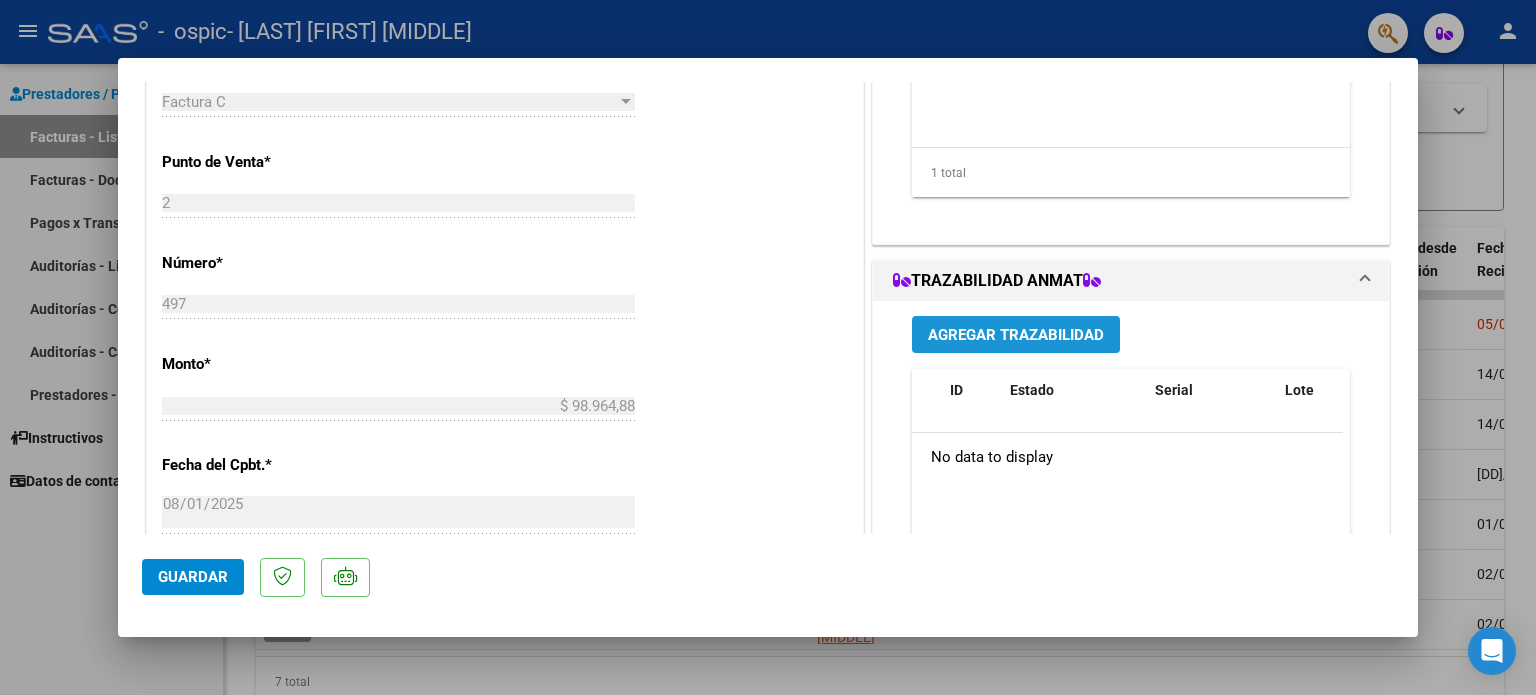 click on "Agregar Trazabilidad" at bounding box center [1016, 335] 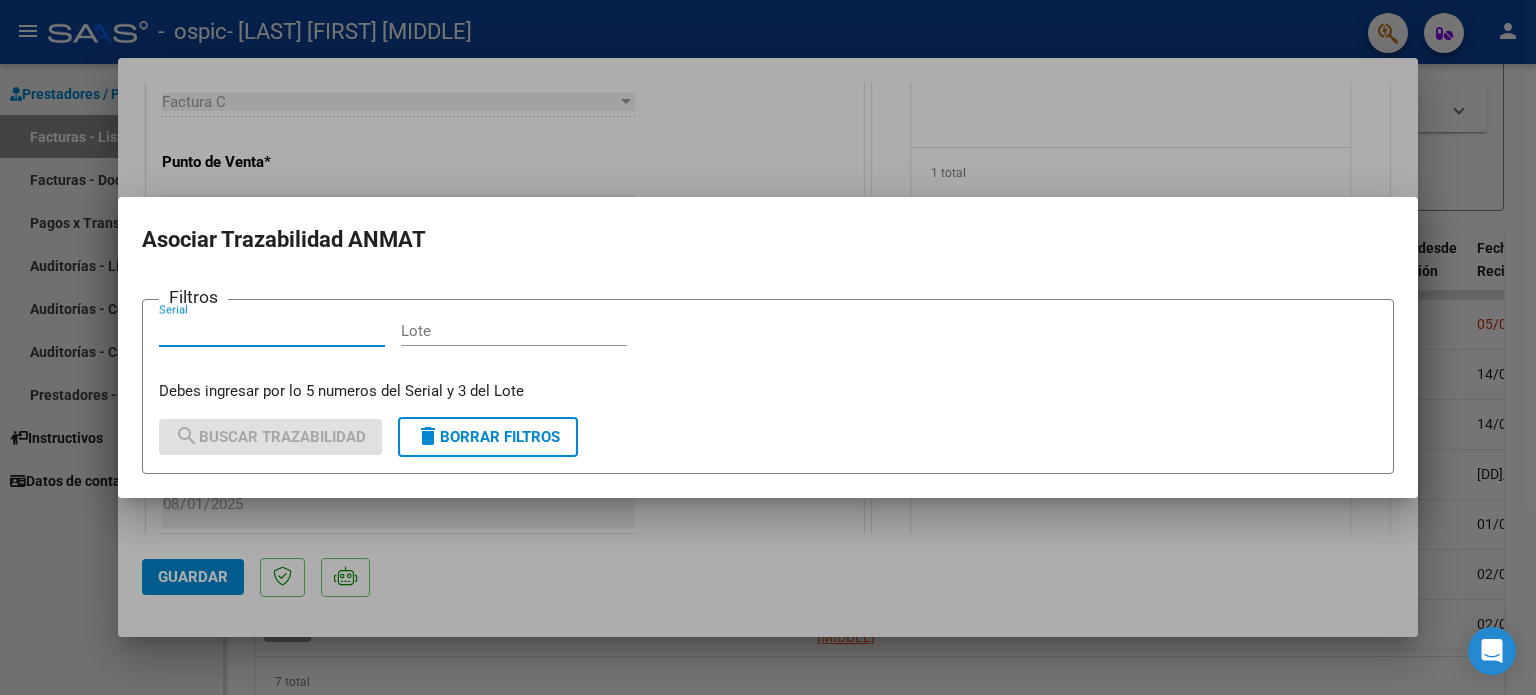 click on "Serial" at bounding box center [272, 331] 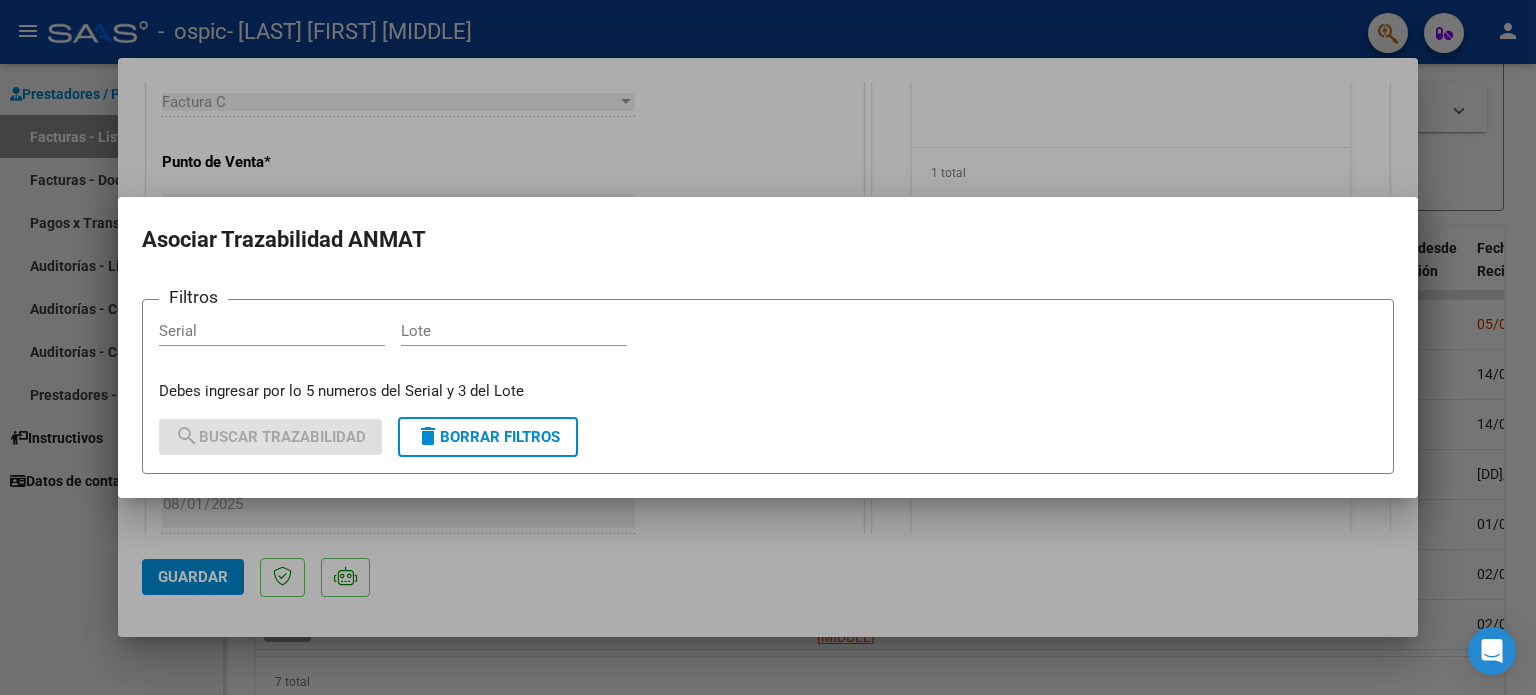 click at bounding box center [768, 347] 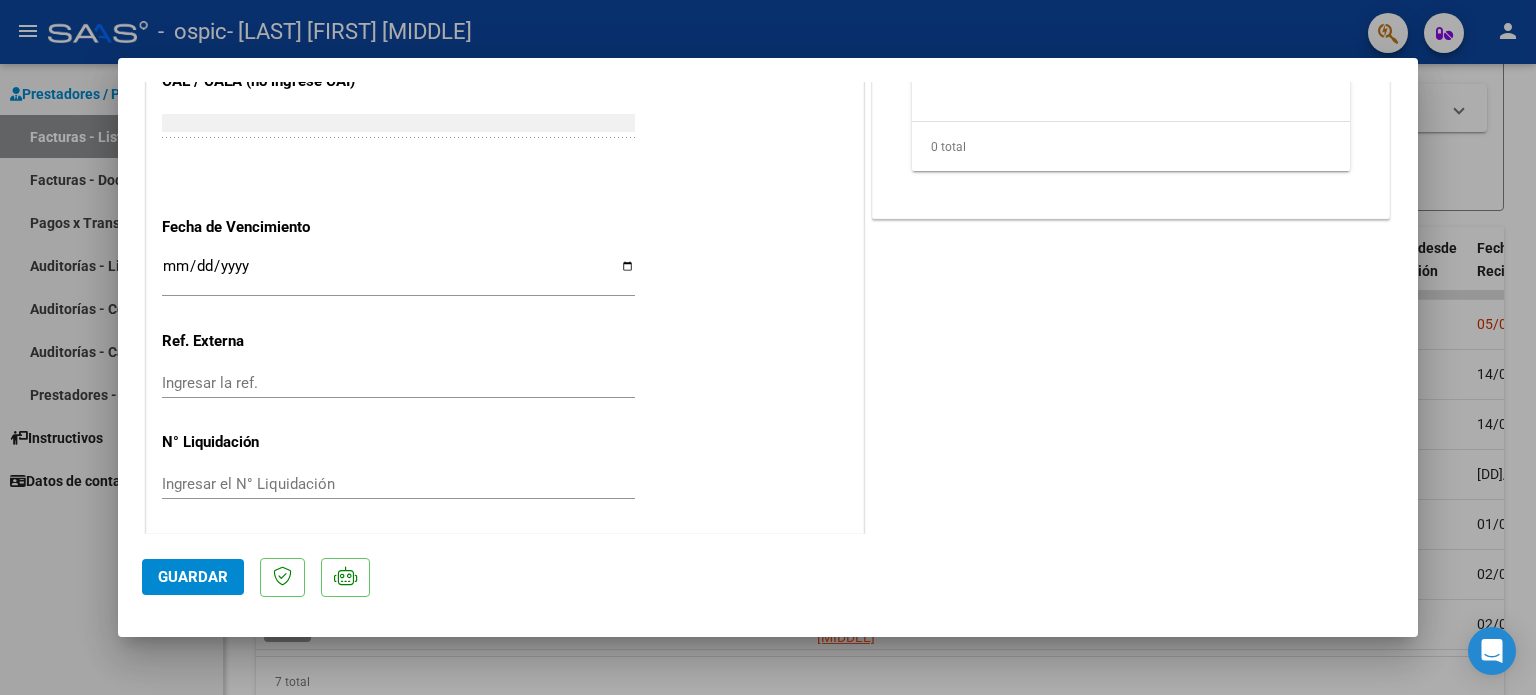 scroll, scrollTop: 1071, scrollLeft: 0, axis: vertical 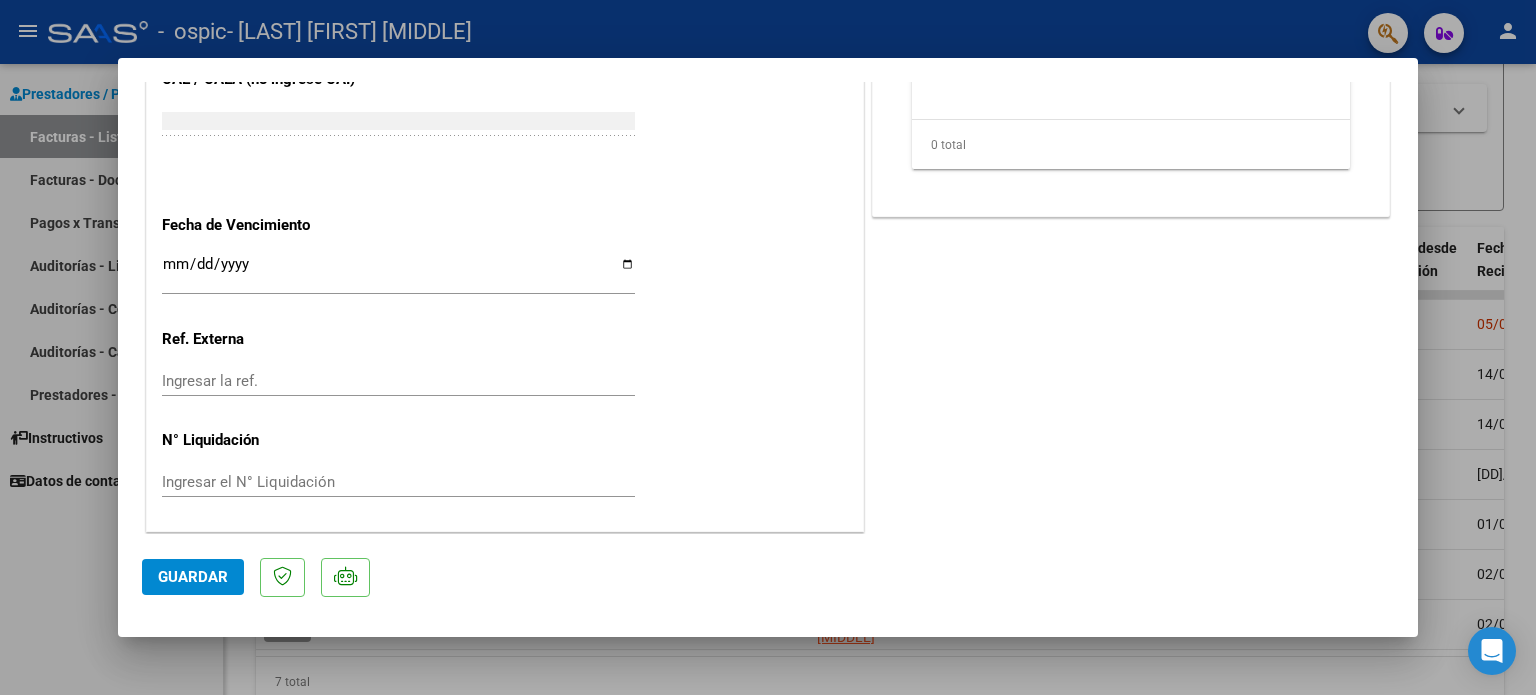 click on "Ingresar el N° Liquidación" at bounding box center [398, 482] 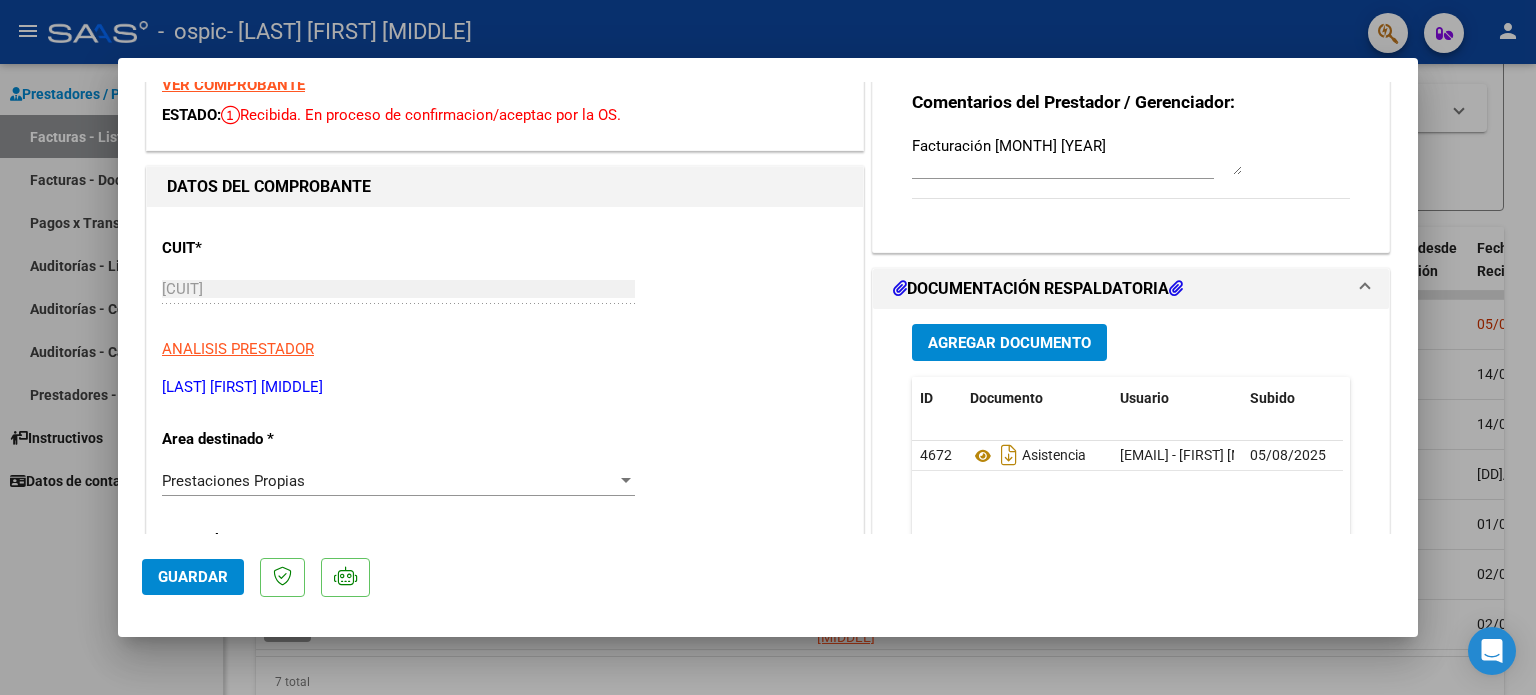 scroll, scrollTop: 0, scrollLeft: 0, axis: both 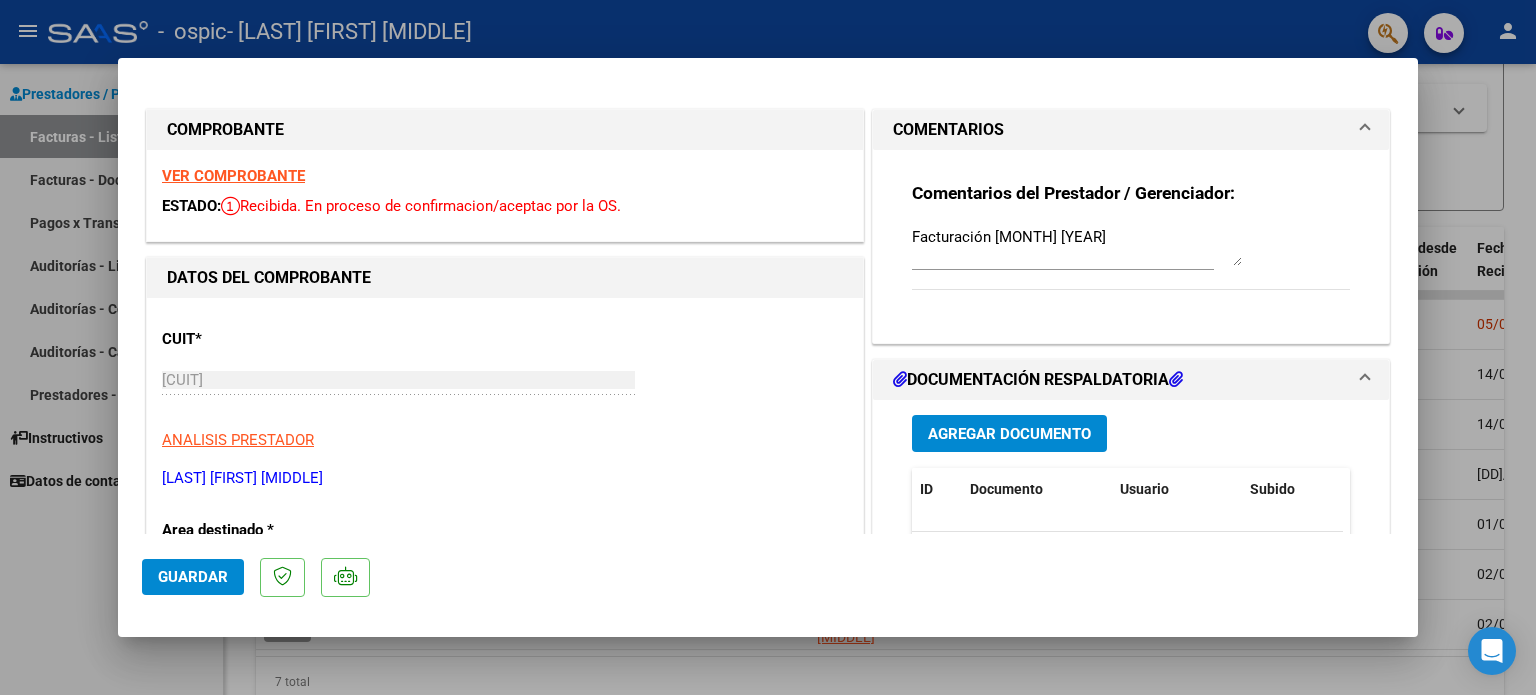 click on "Facturación [MONTH] [YEAR]" at bounding box center (1077, 246) 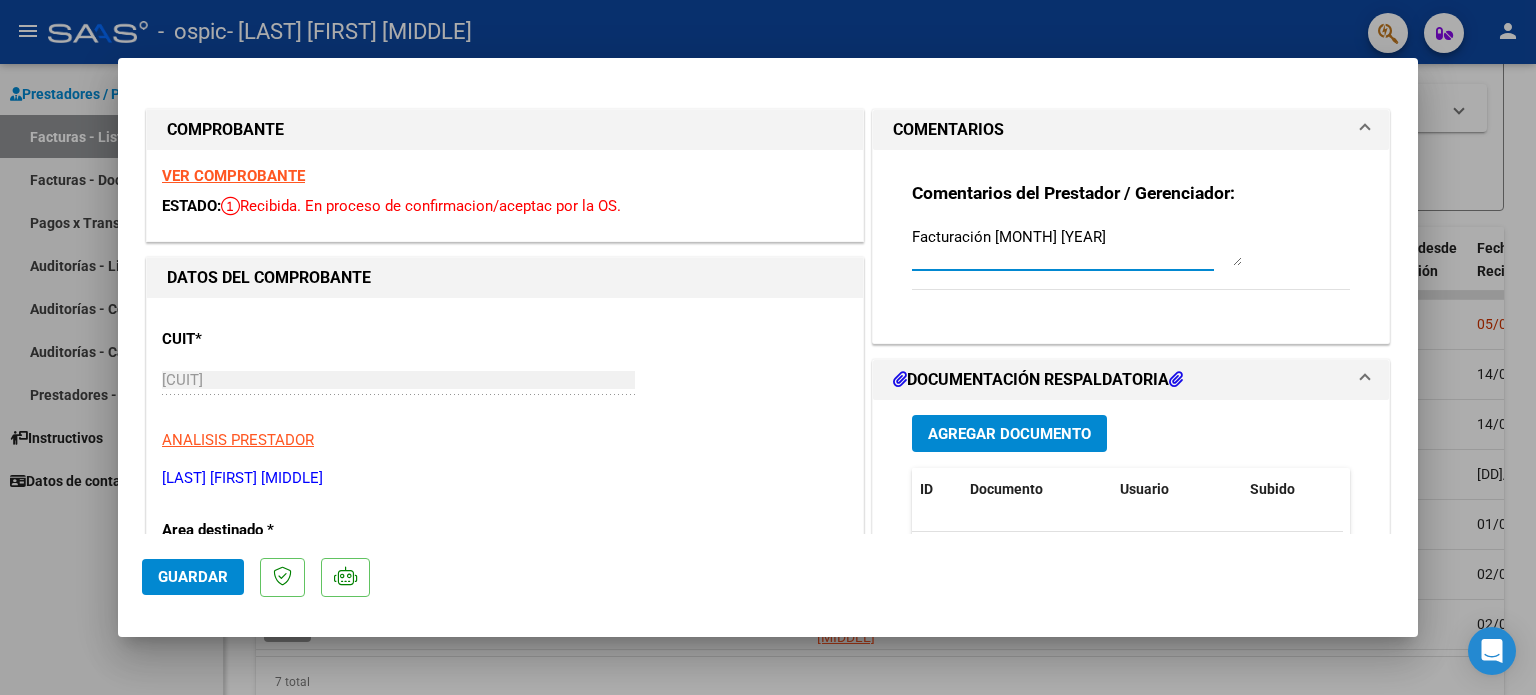 click on "Facturación [MONTH] [YEAR]" at bounding box center [1077, 246] 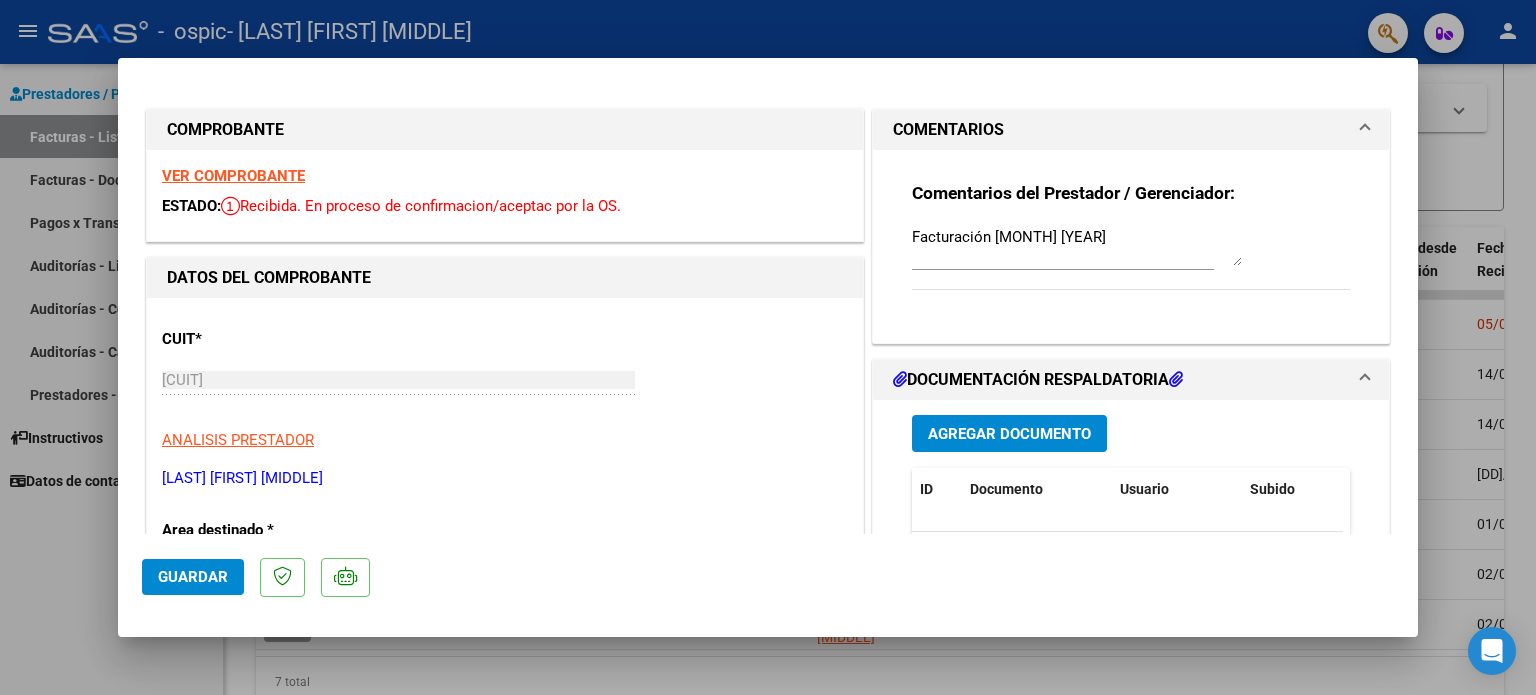 click on "DATOS DEL COMPROBANTE" at bounding box center [505, 278] 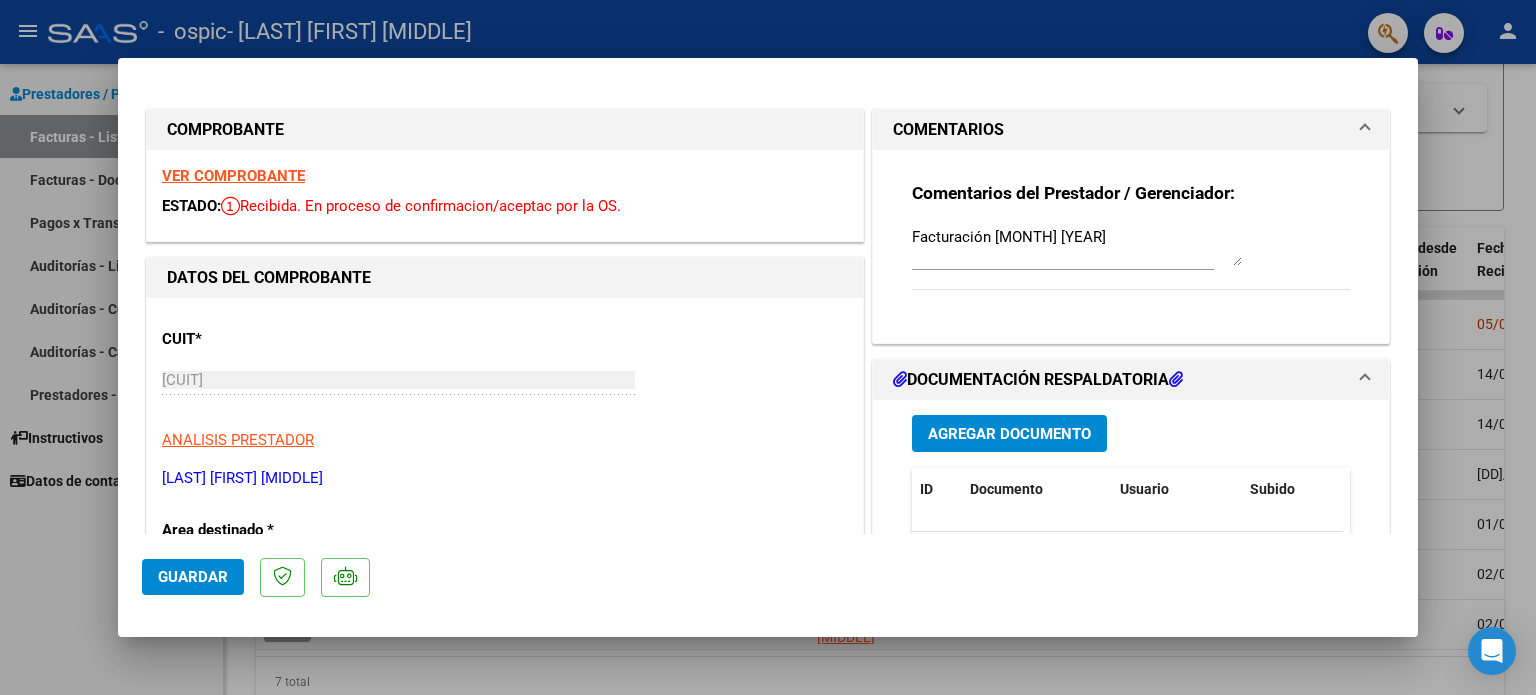 click on "ESTADO:   Recibida. En proceso de confirmacion/aceptac por la OS." at bounding box center (505, 206) 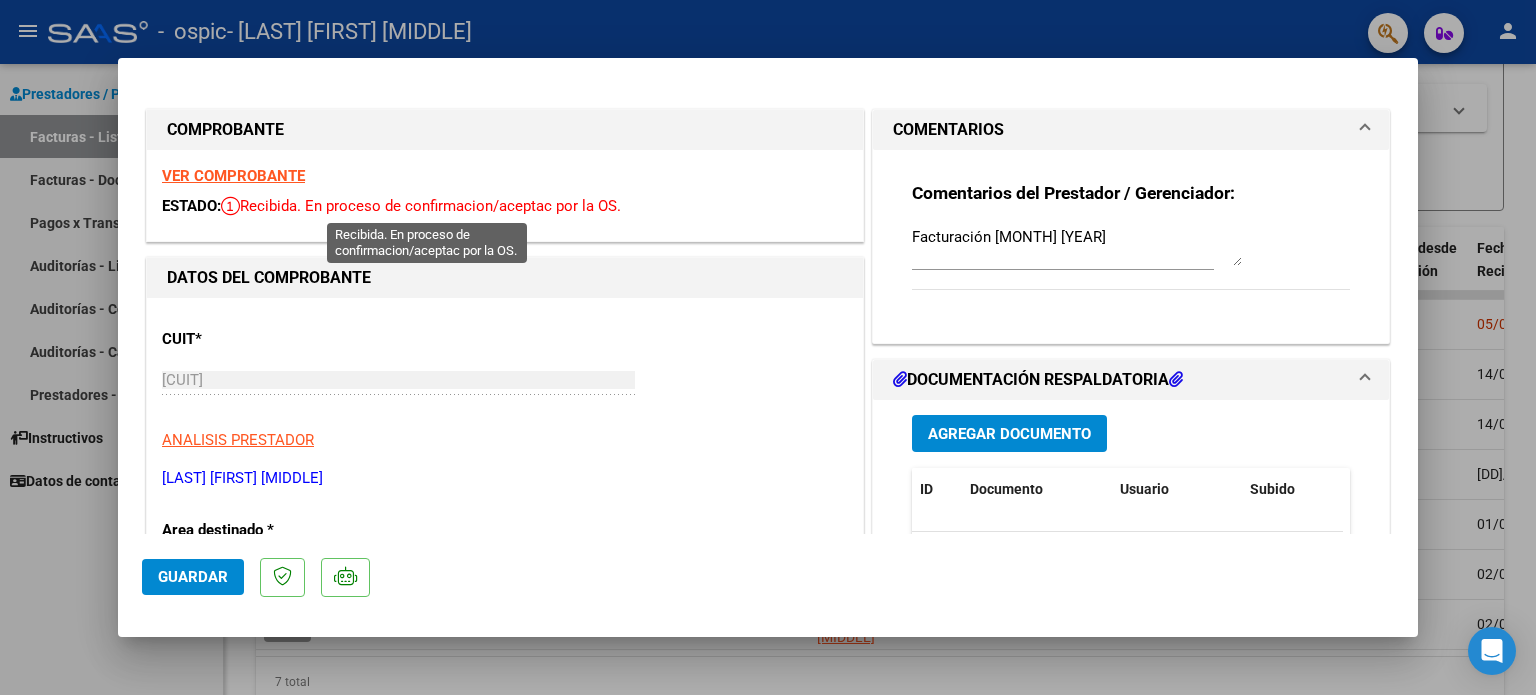 click on "Recibida. En proceso de confirmacion/aceptac por la OS." at bounding box center (421, 206) 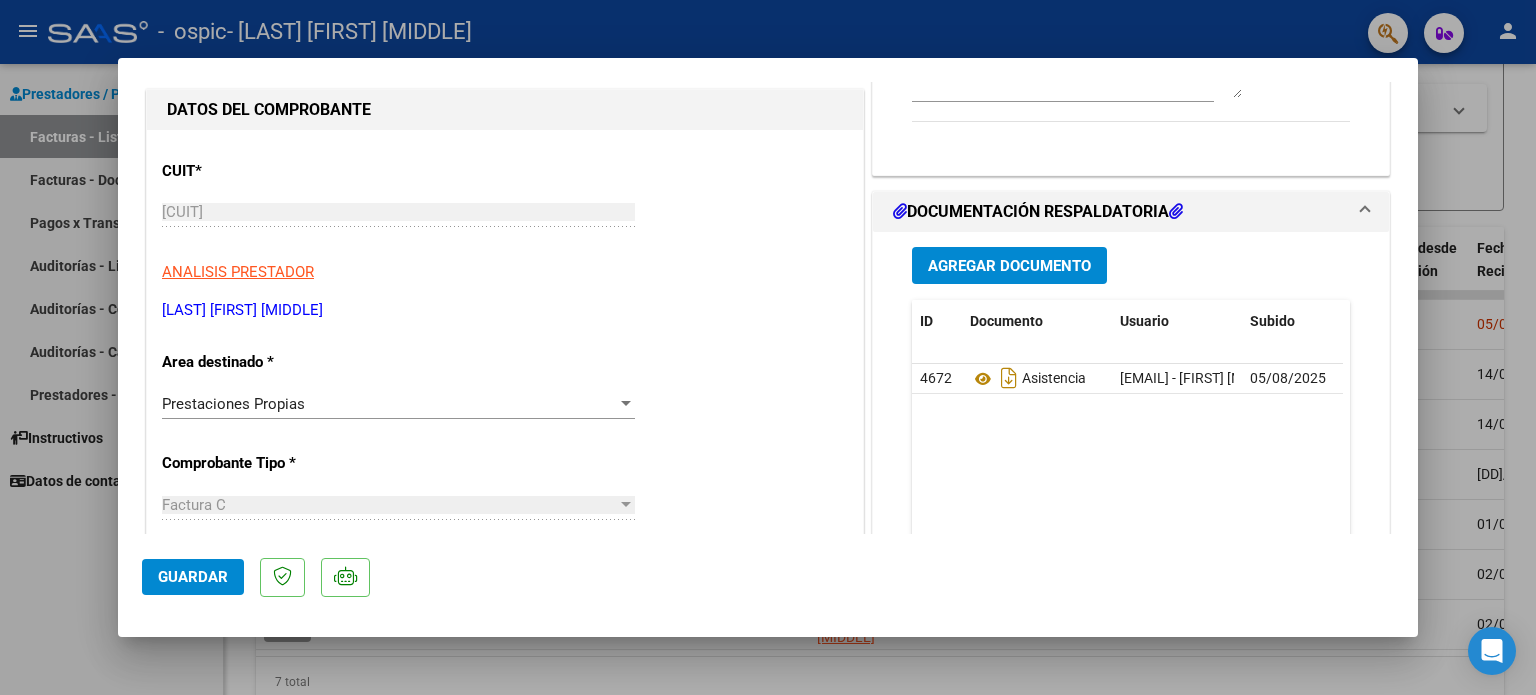 scroll, scrollTop: 200, scrollLeft: 0, axis: vertical 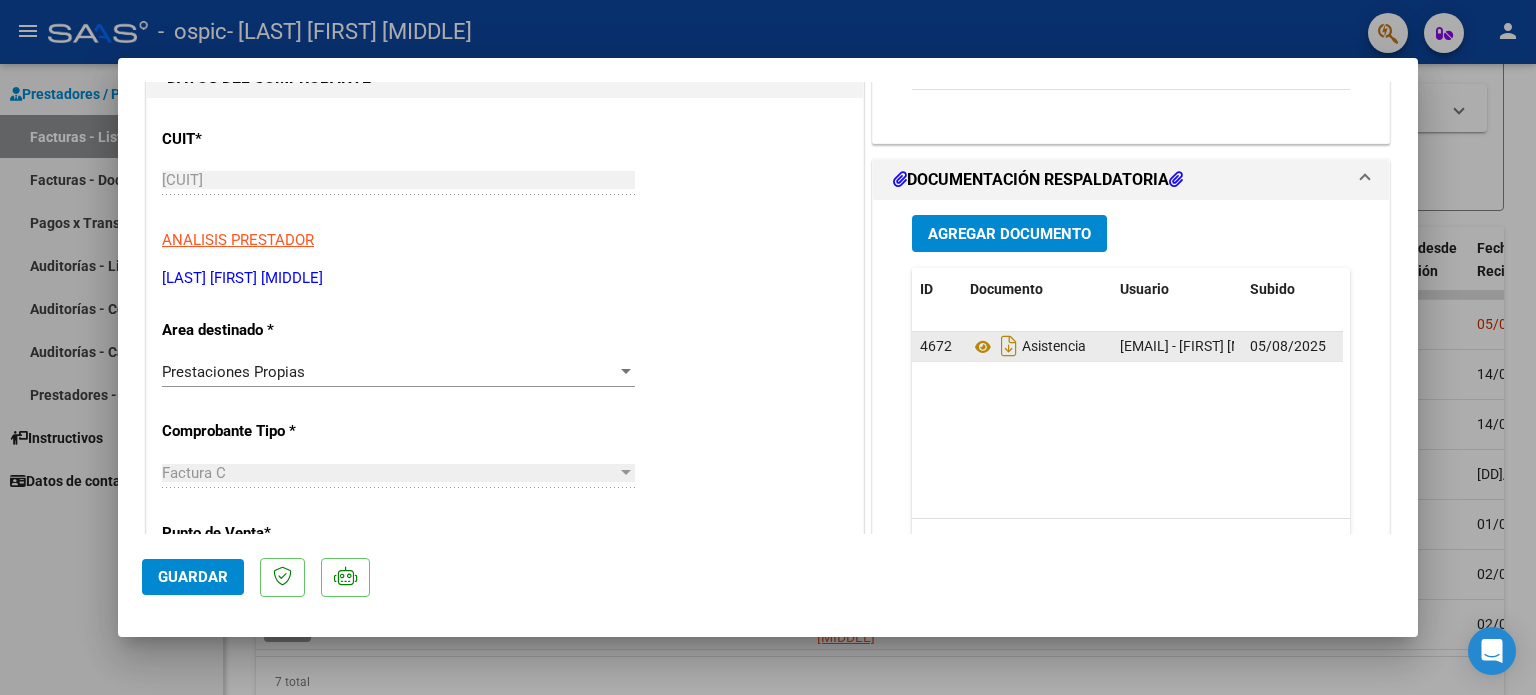 click on "4672" 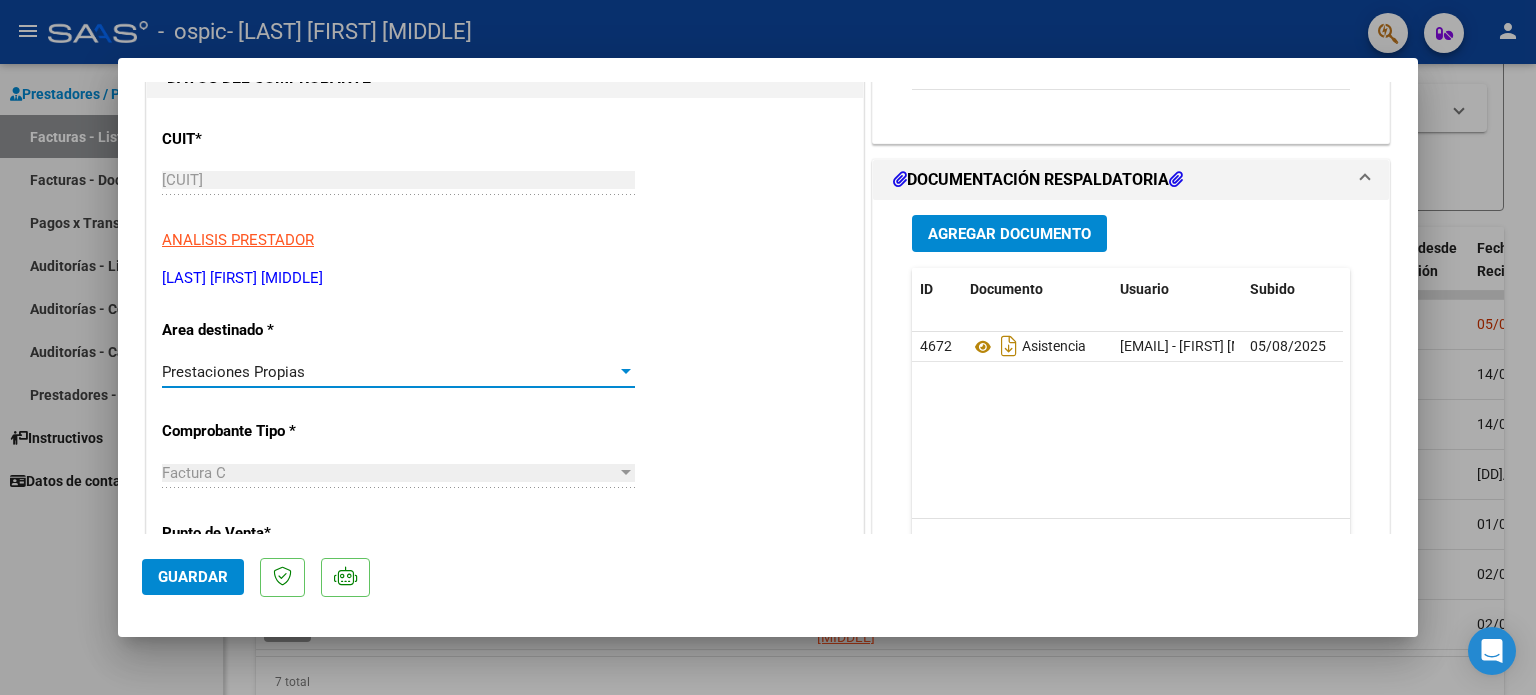 click on "Prestaciones Propias" at bounding box center (389, 372) 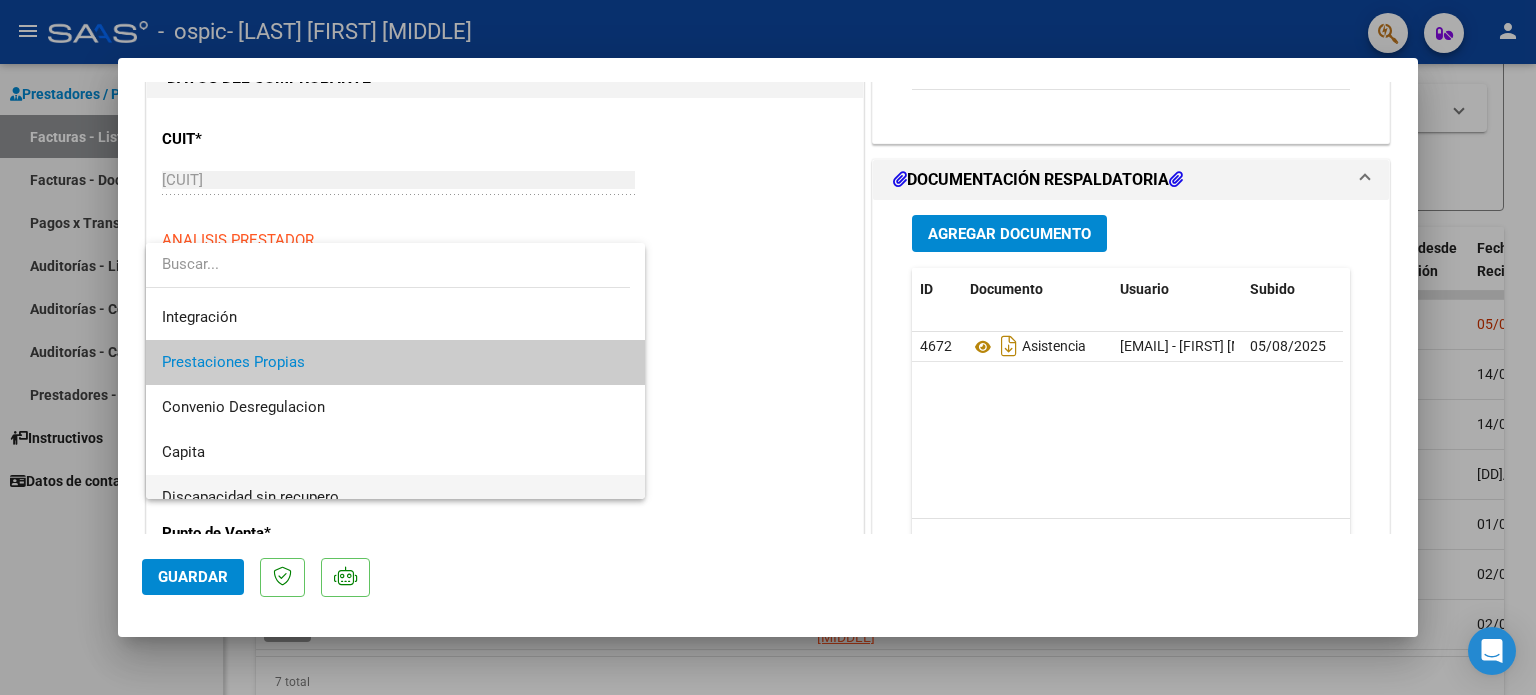 scroll, scrollTop: 0, scrollLeft: 0, axis: both 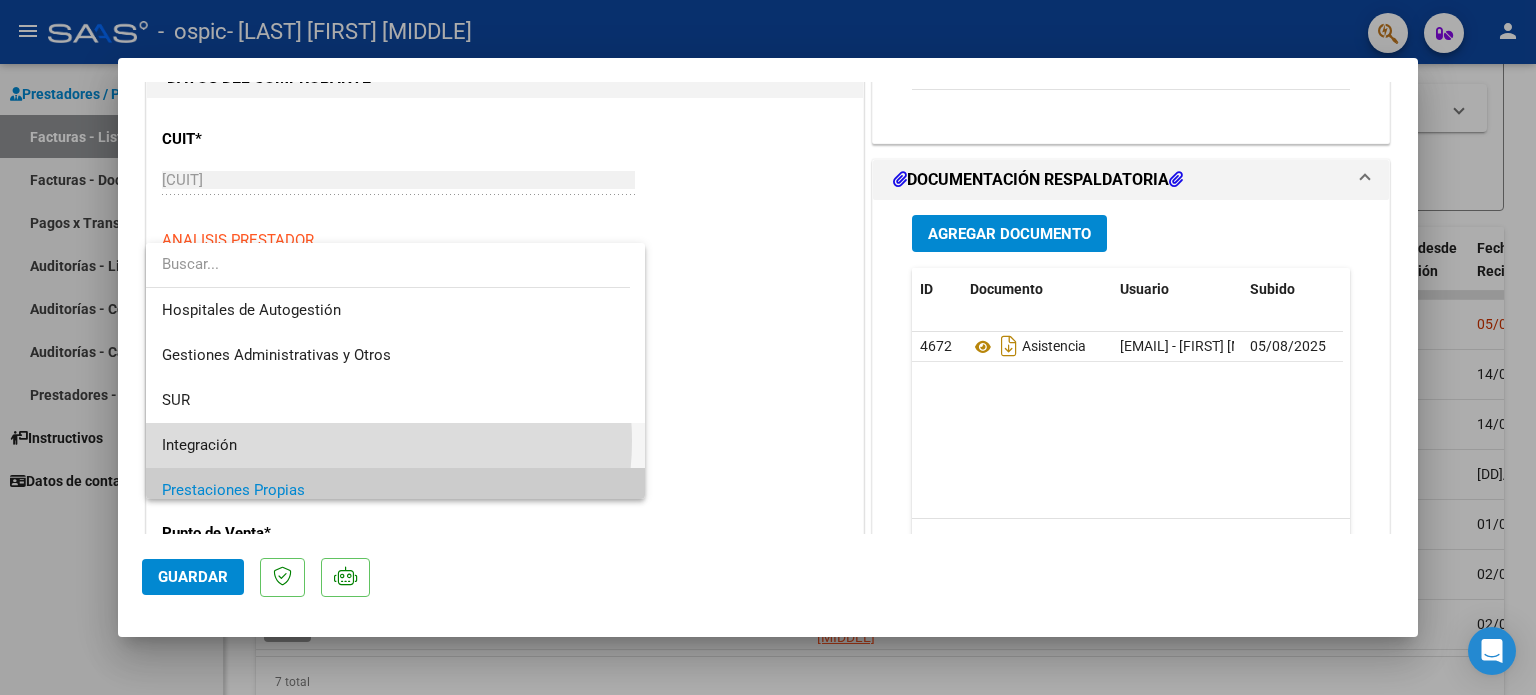 click on "Integración" at bounding box center (396, 445) 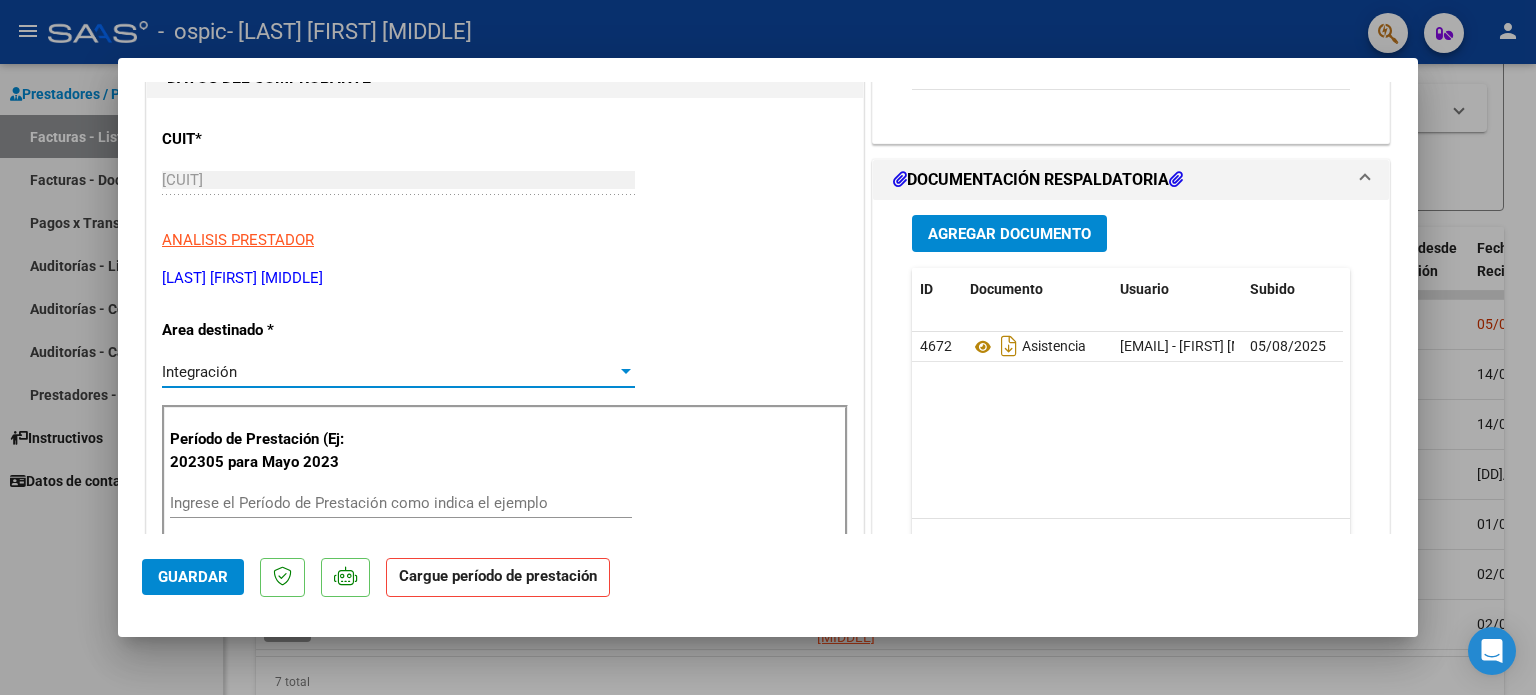 scroll, scrollTop: 200, scrollLeft: 0, axis: vertical 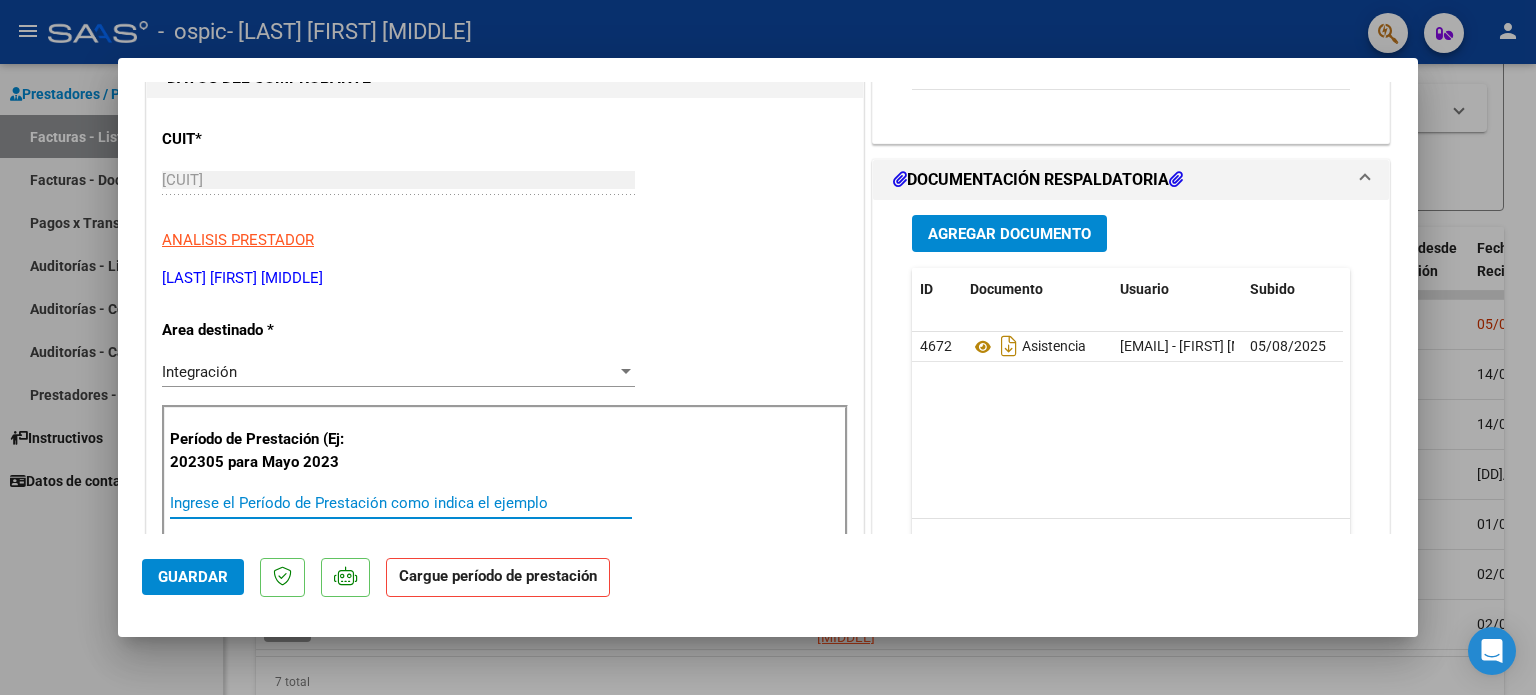 click on "Ingrese el Período de Prestación como indica el ejemplo" at bounding box center (401, 503) 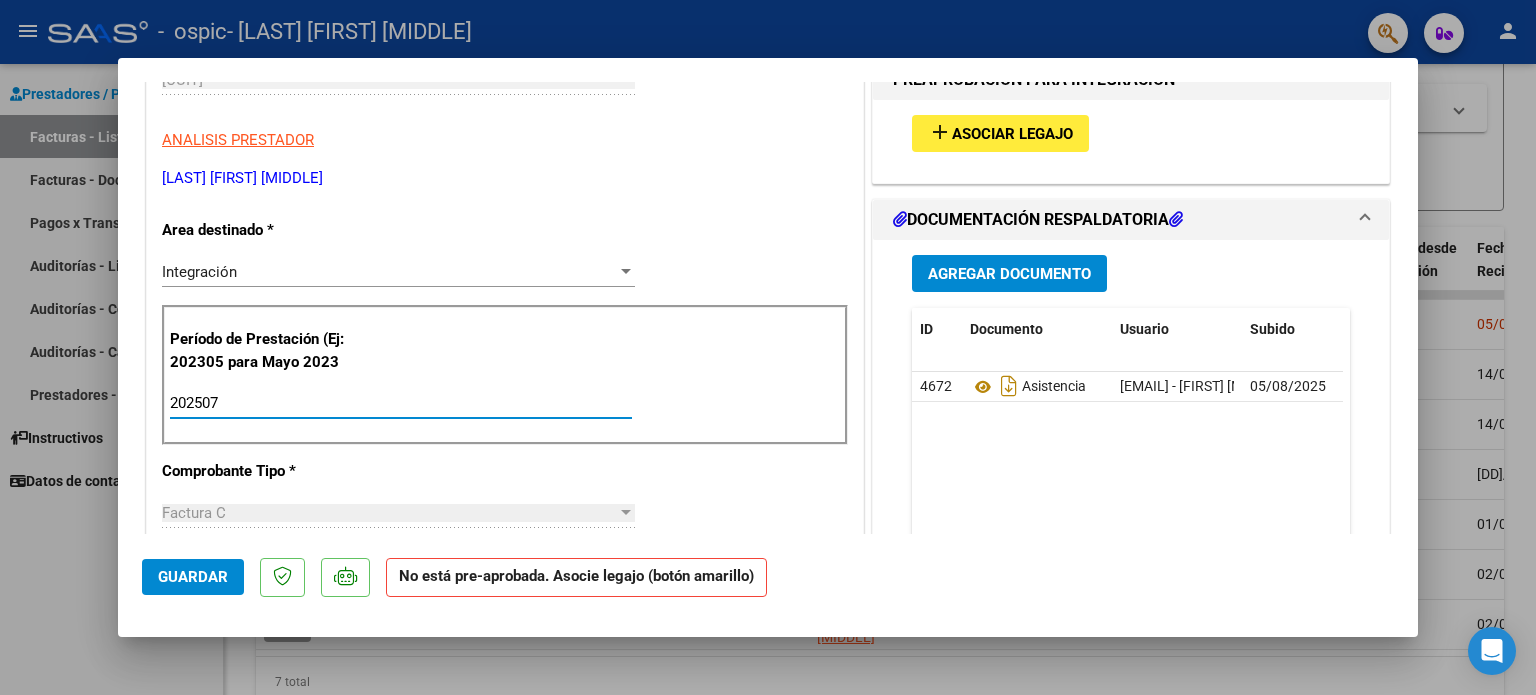 scroll, scrollTop: 400, scrollLeft: 0, axis: vertical 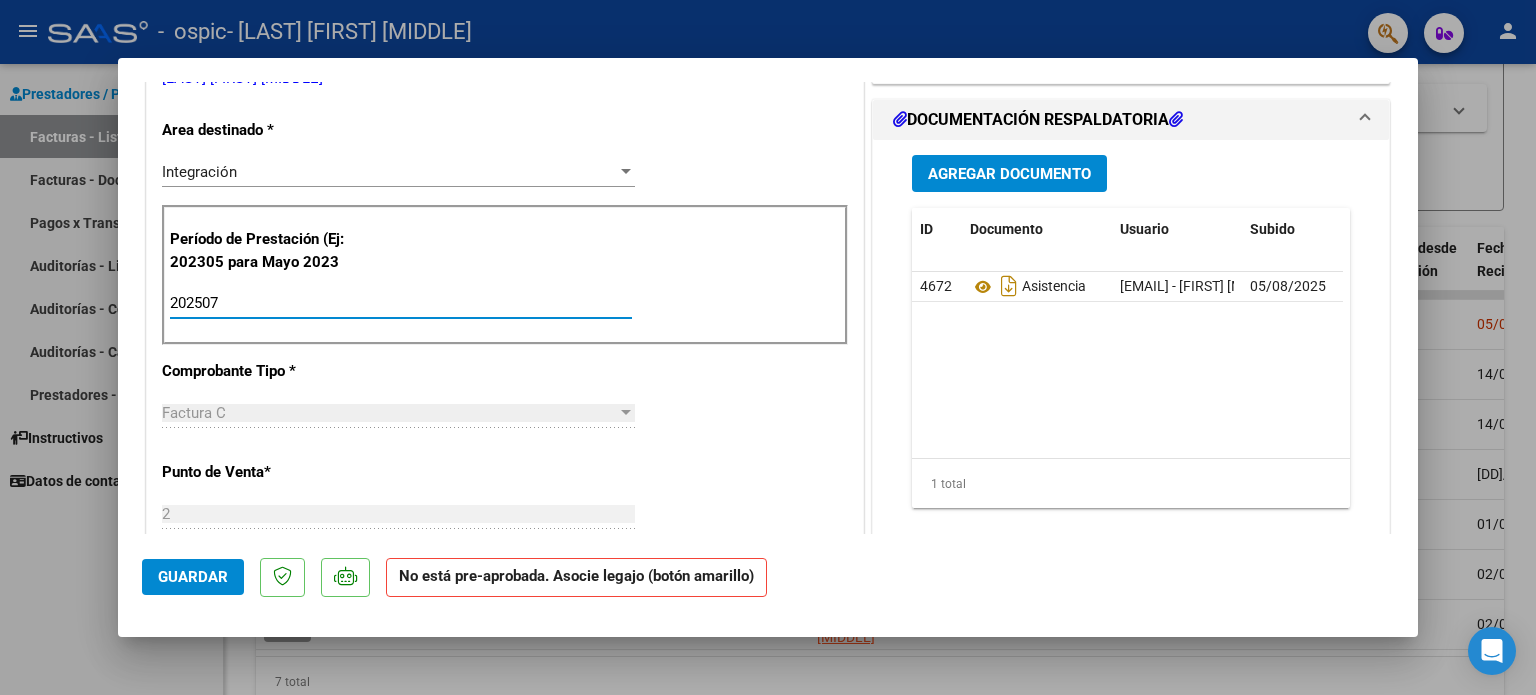 type on "202507" 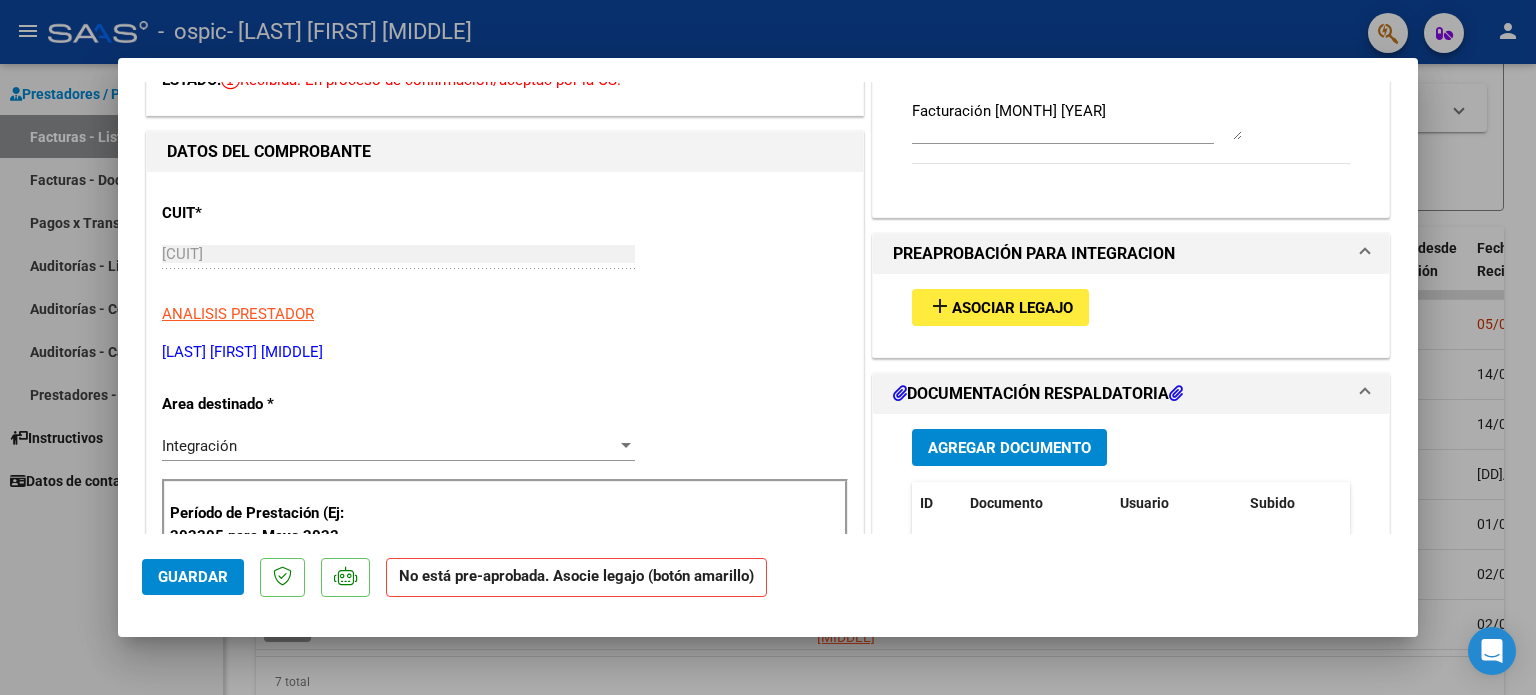 scroll, scrollTop: 110, scrollLeft: 0, axis: vertical 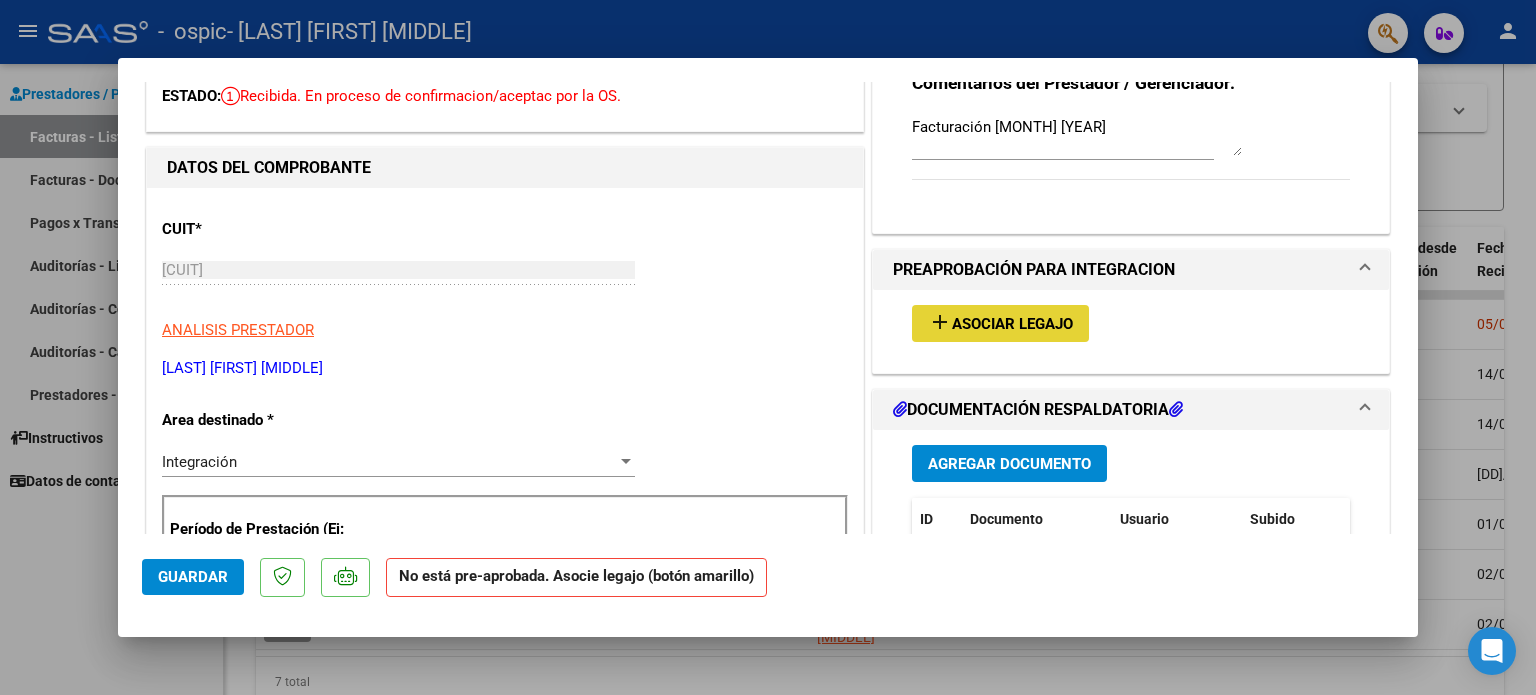 click on "Asociar Legajo" at bounding box center (1012, 324) 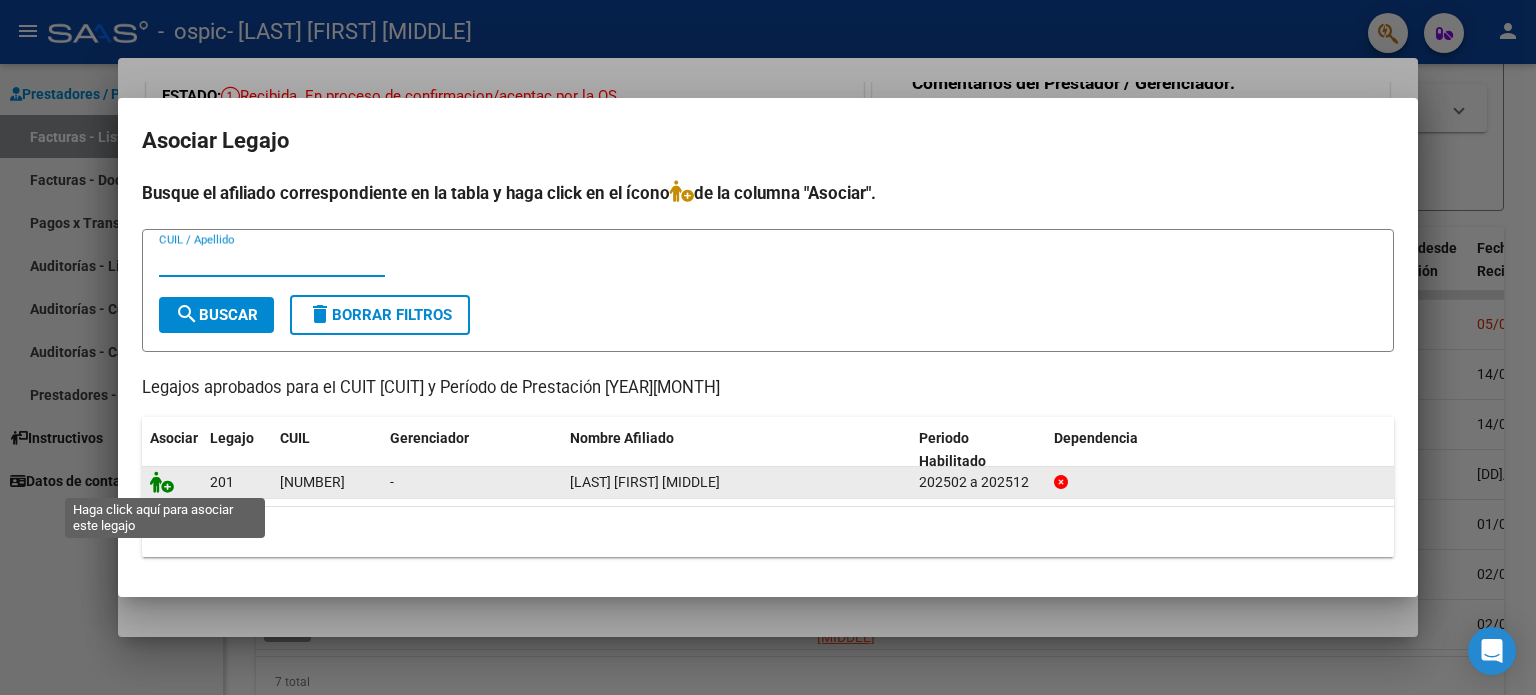 click 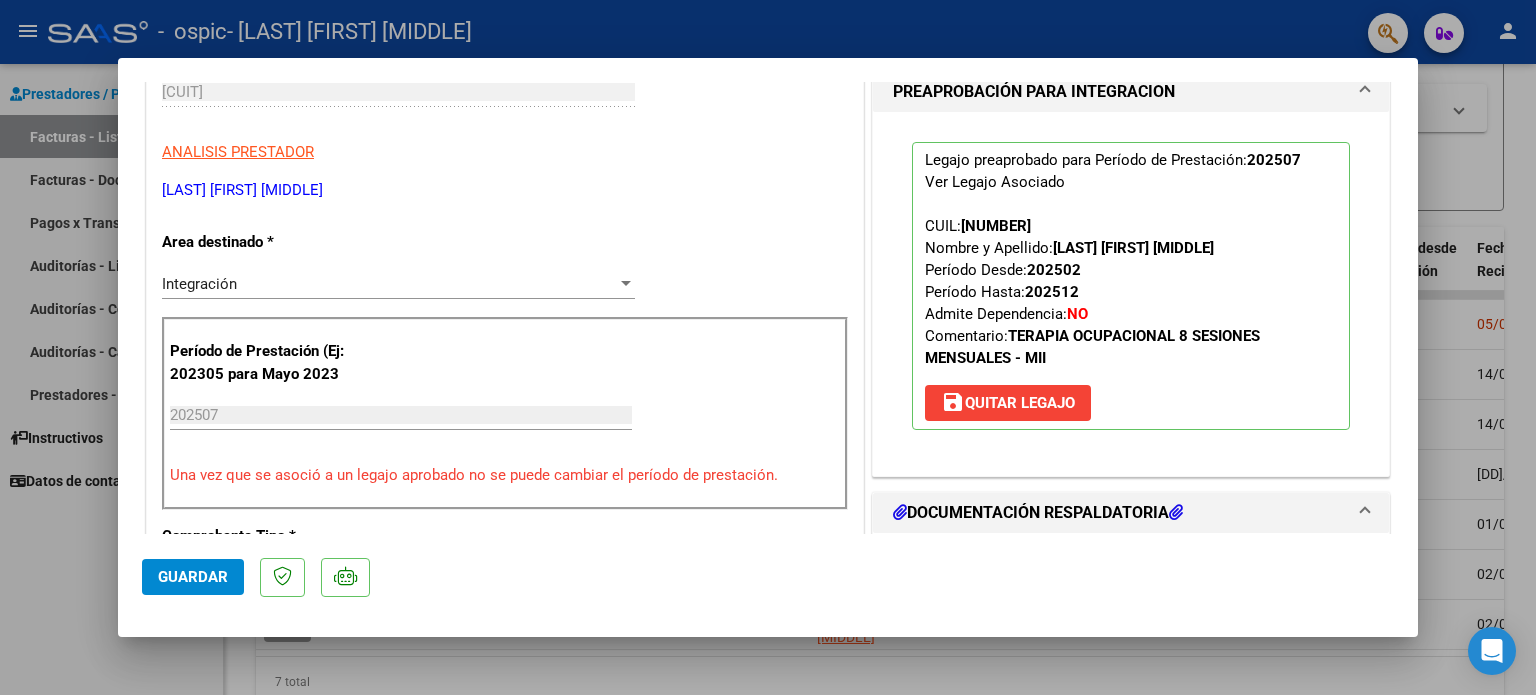 scroll, scrollTop: 310, scrollLeft: 0, axis: vertical 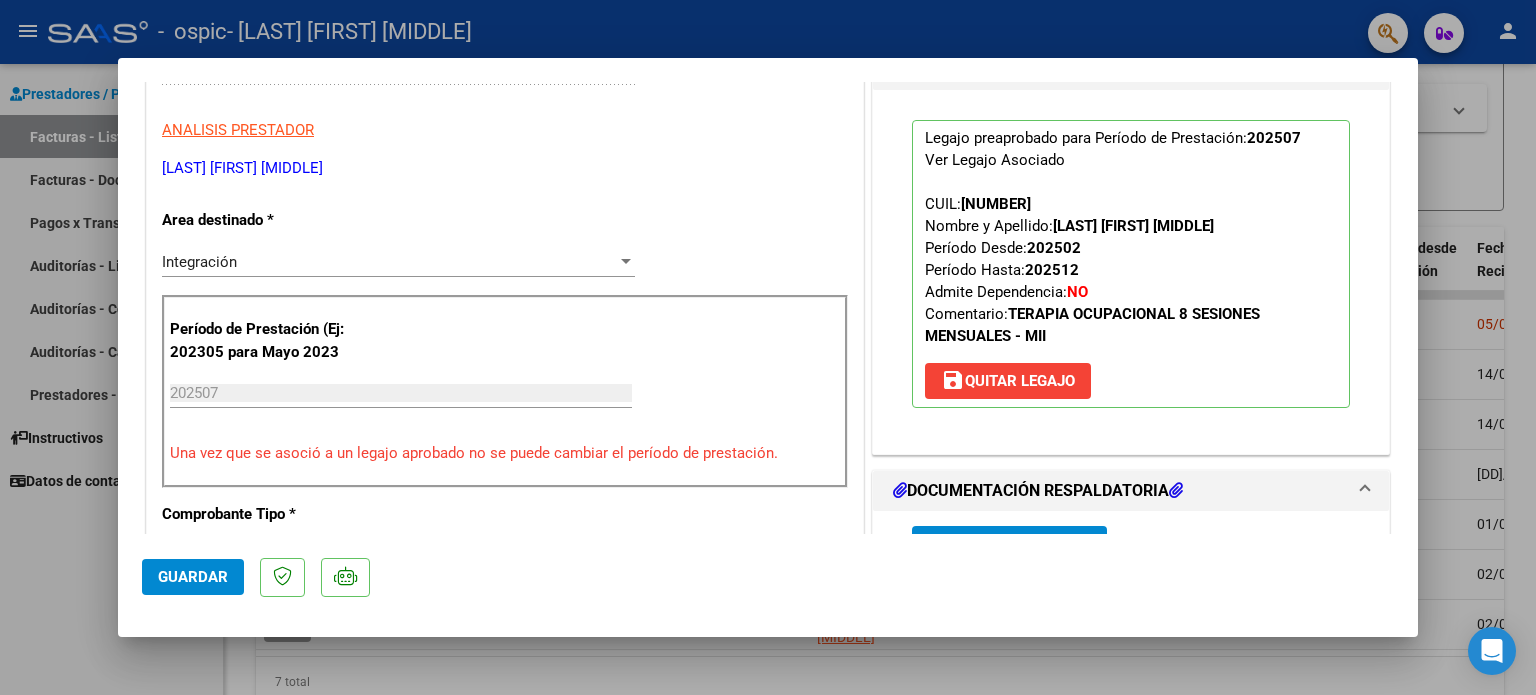 click on "Guardar" 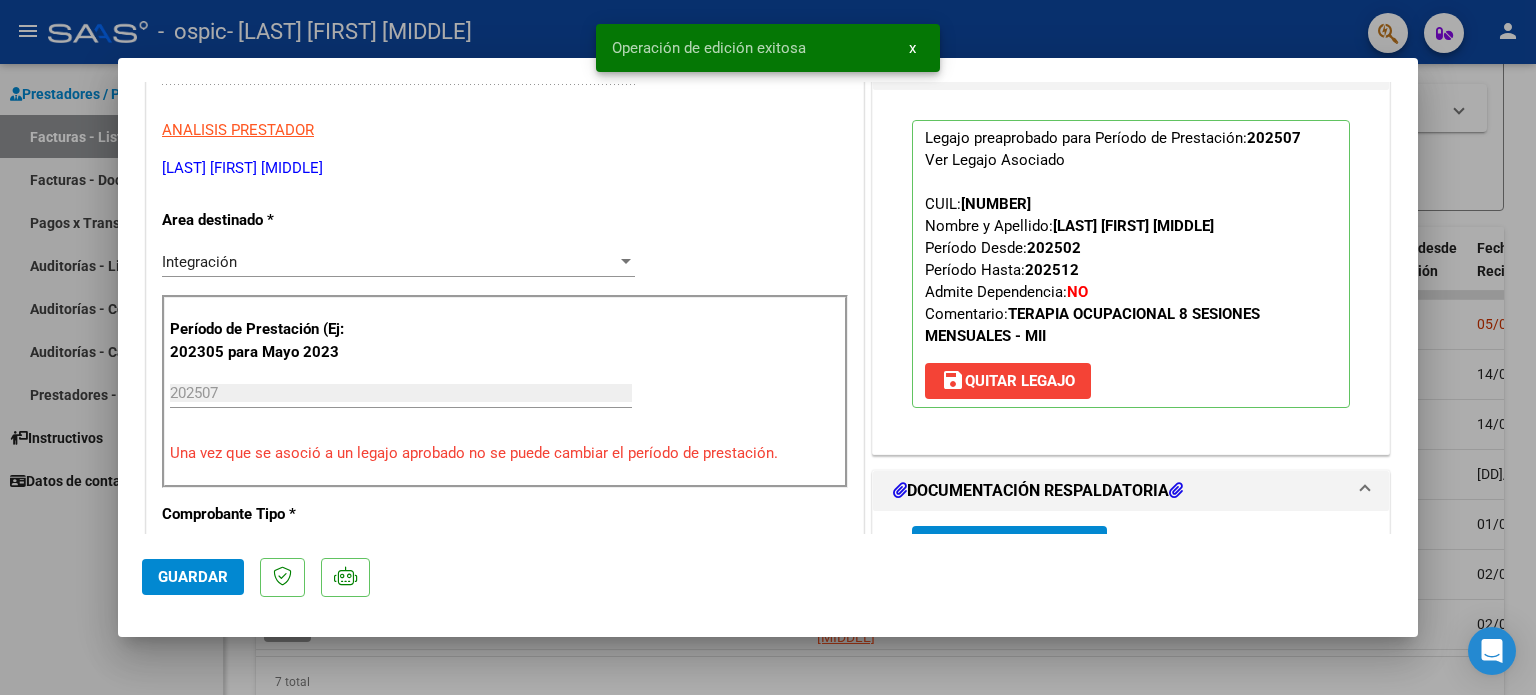 click at bounding box center (768, 347) 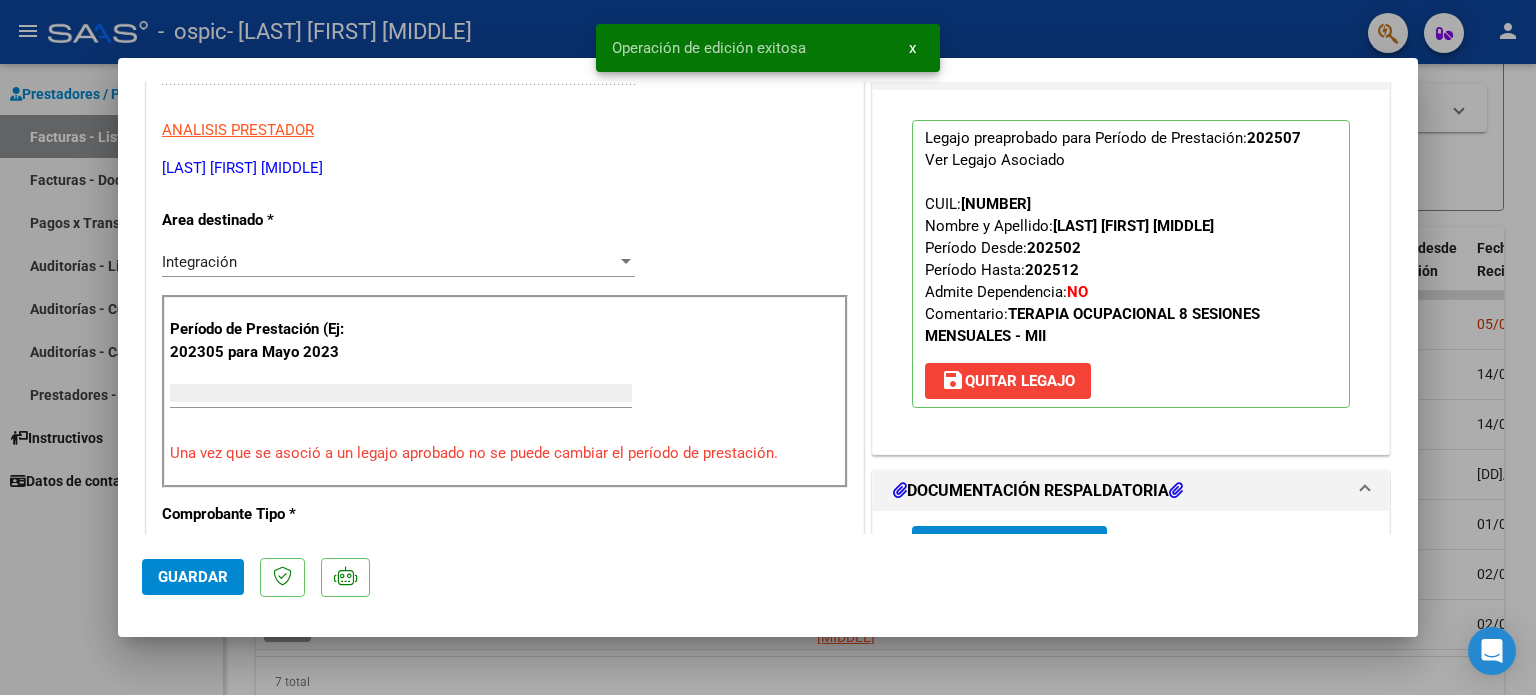 scroll, scrollTop: 345, scrollLeft: 0, axis: vertical 